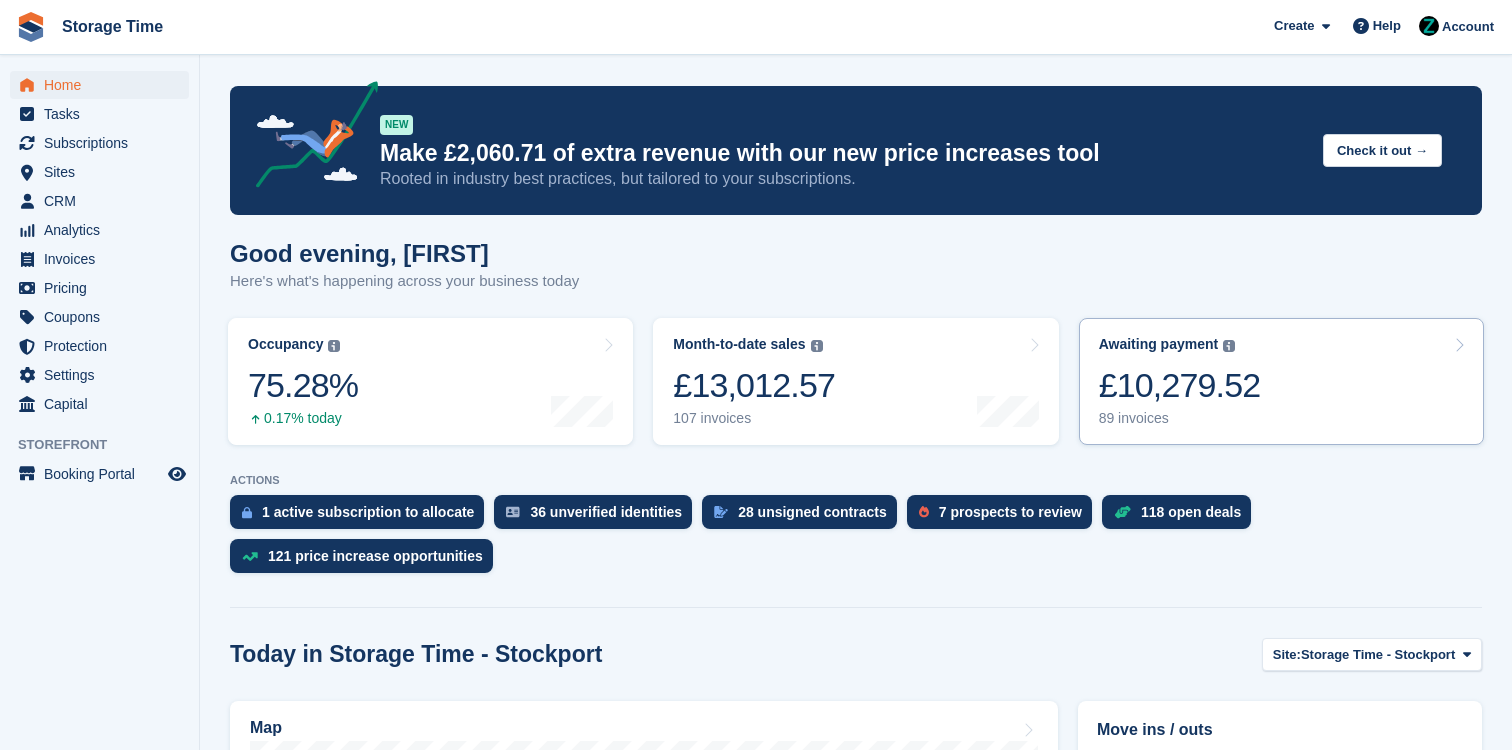 scroll, scrollTop: 0, scrollLeft: 0, axis: both 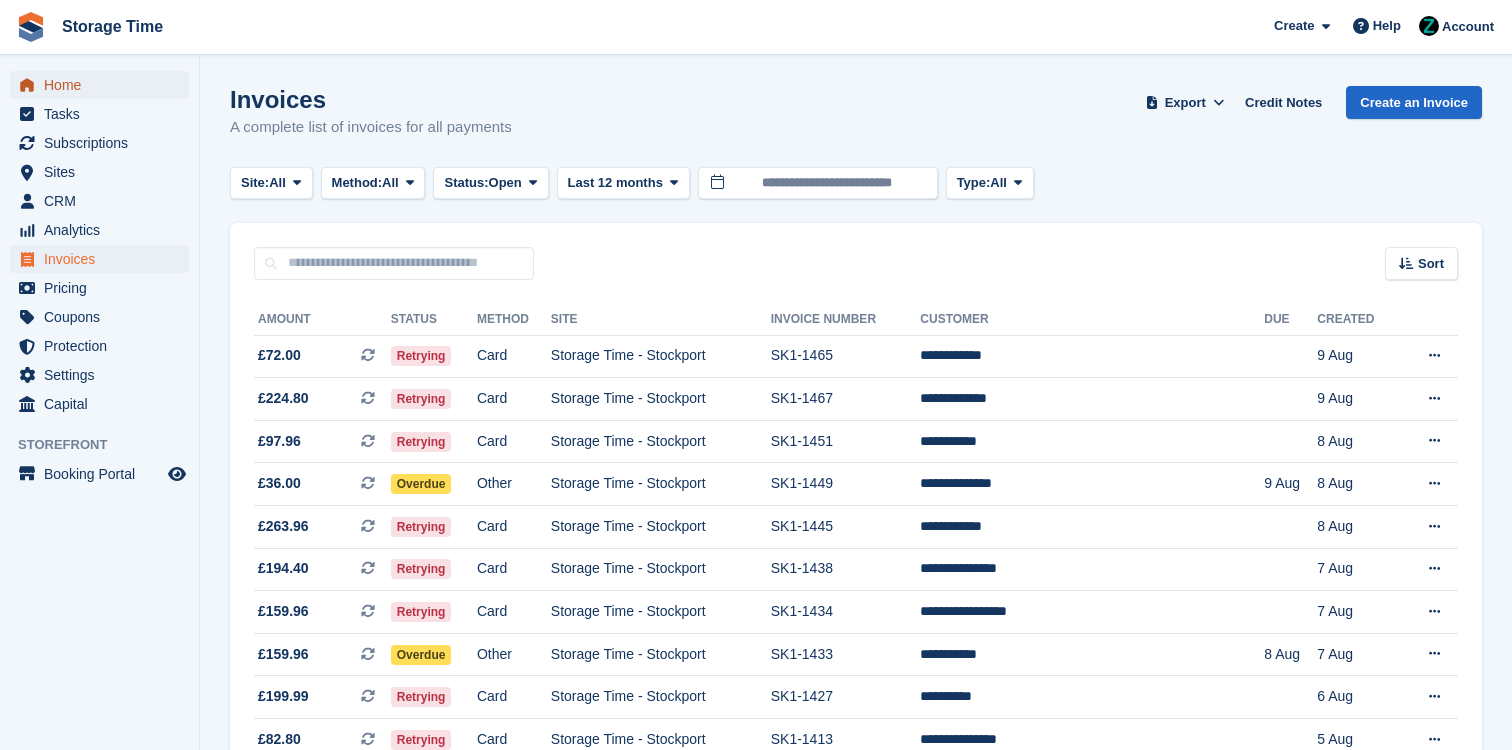 click on "Home" at bounding box center (104, 85) 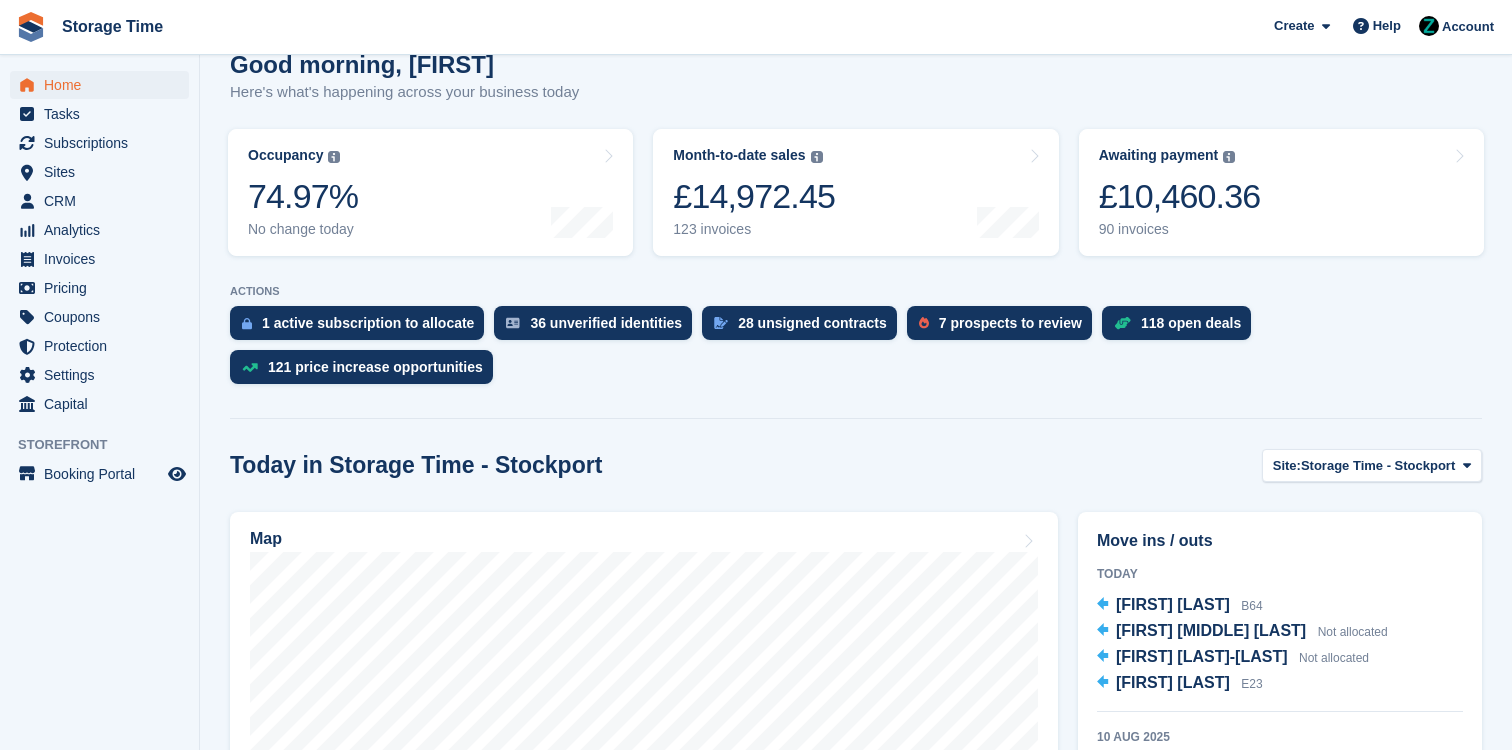 scroll, scrollTop: 276, scrollLeft: 0, axis: vertical 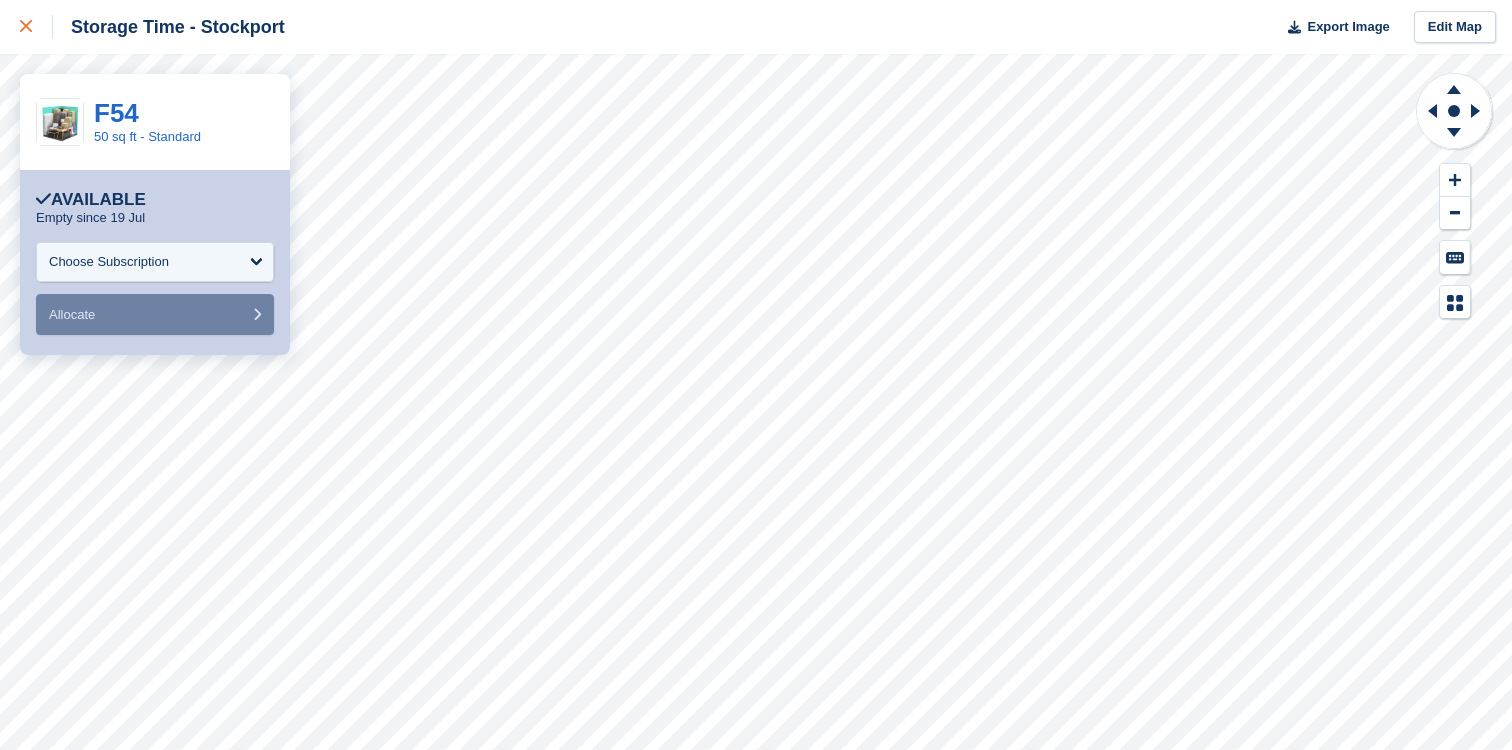 click 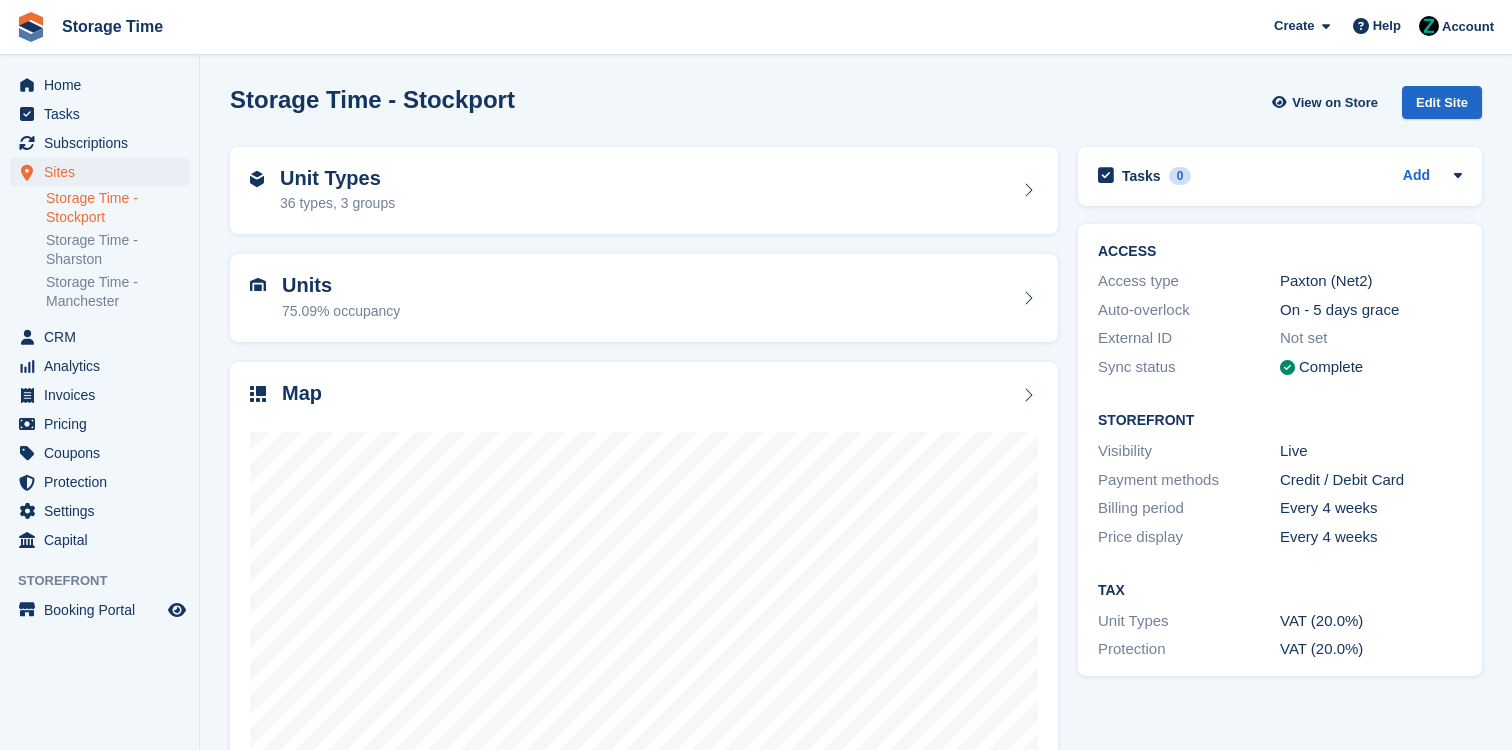 scroll, scrollTop: 0, scrollLeft: 0, axis: both 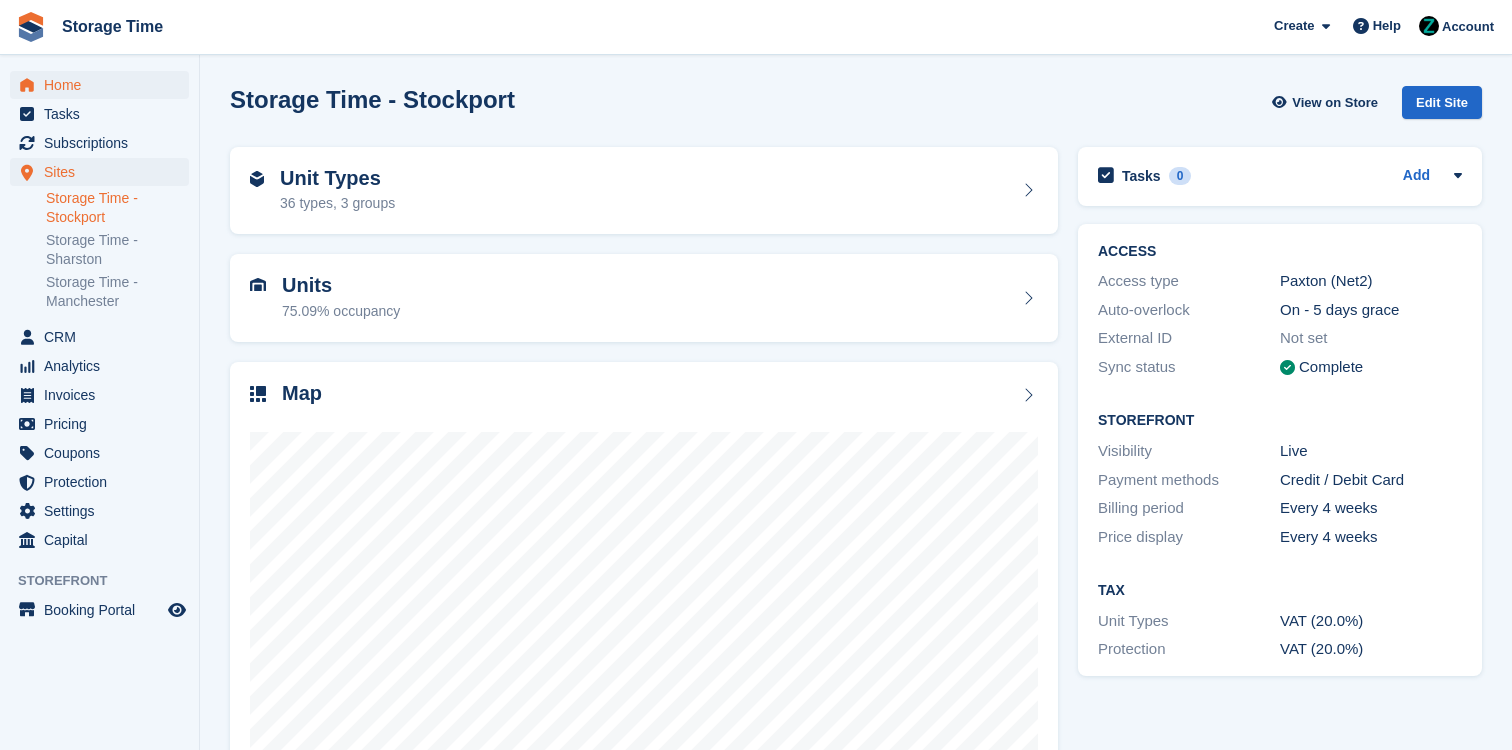 click on "Home" at bounding box center (104, 85) 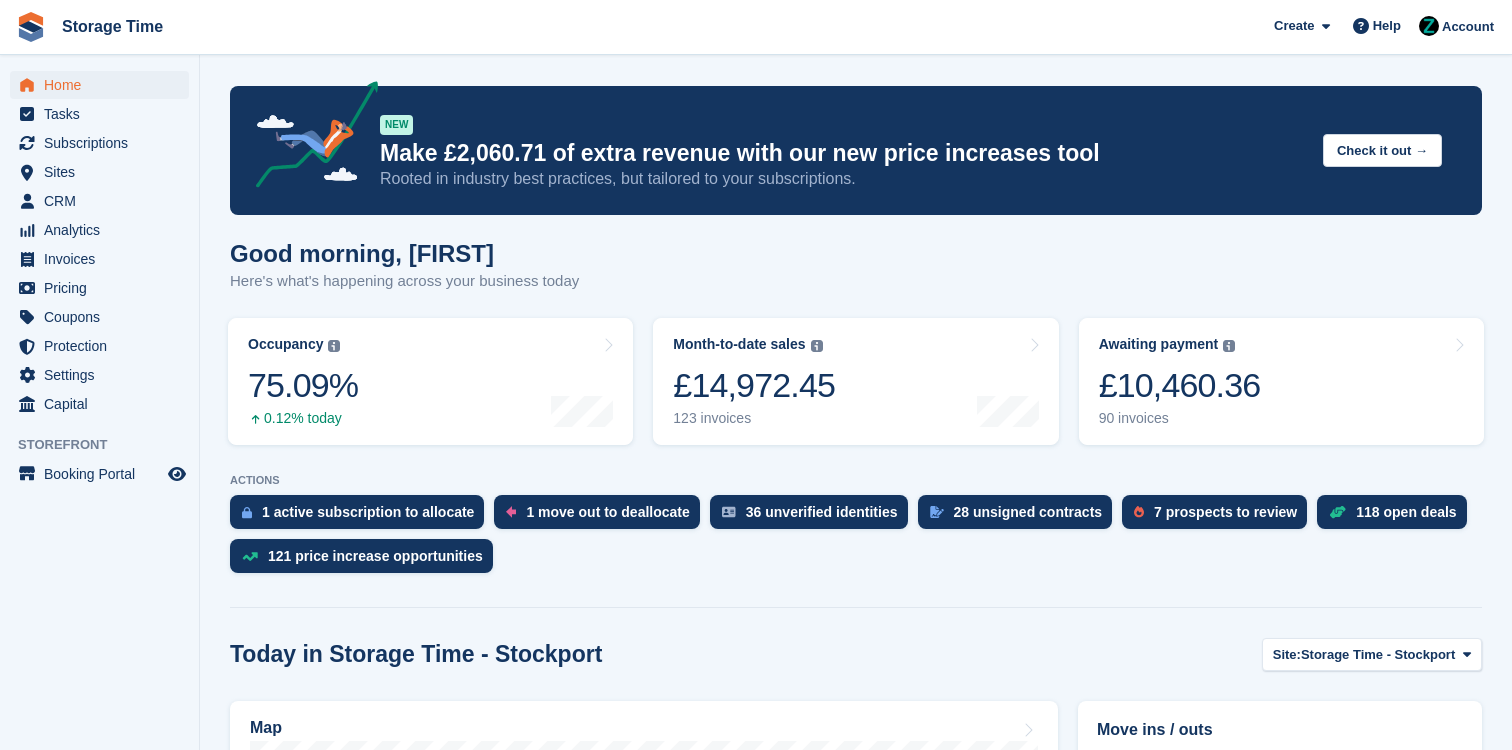 click on "Awaiting payment
The total outstanding balance on all open invoices.
£10,460.36
90 invoices" at bounding box center (1281, 381) 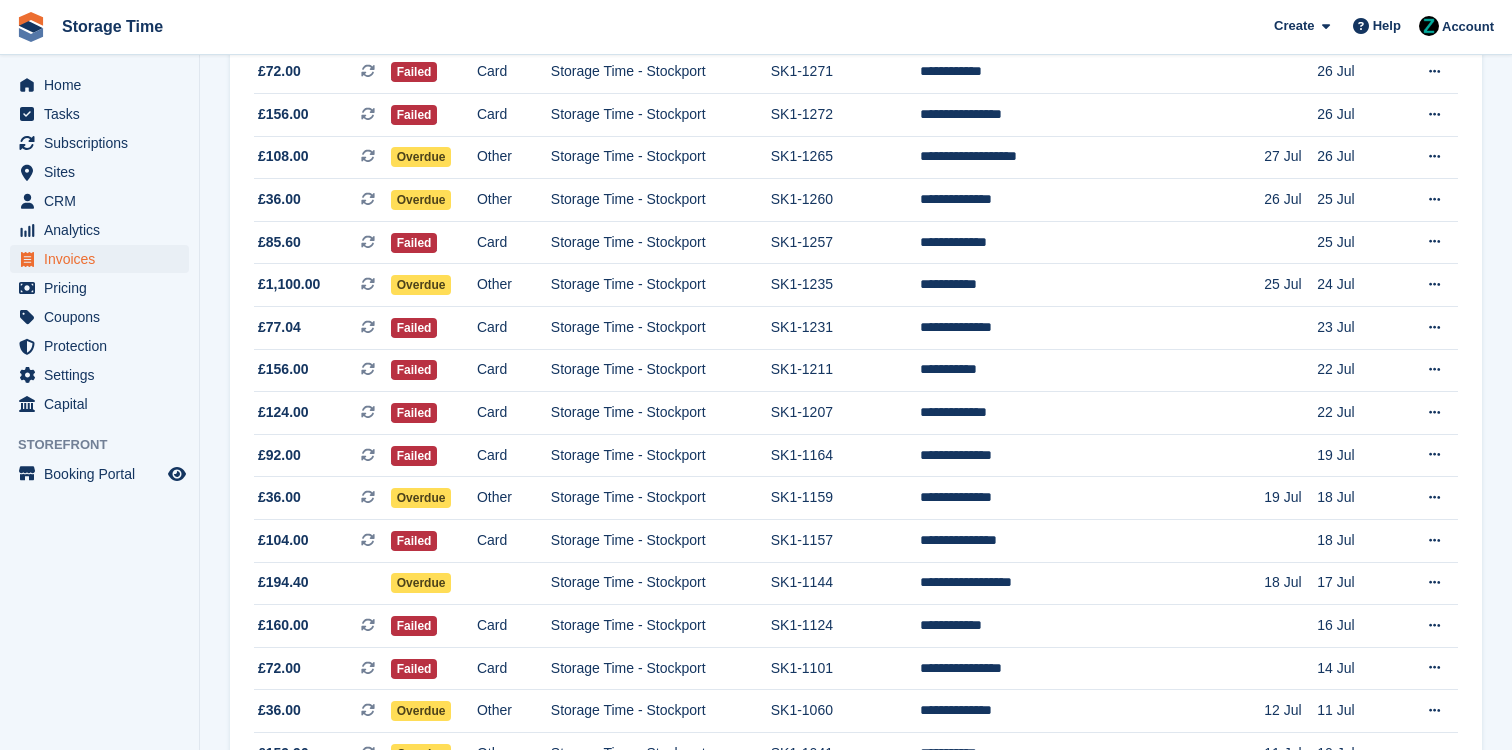 scroll, scrollTop: 1814, scrollLeft: 0, axis: vertical 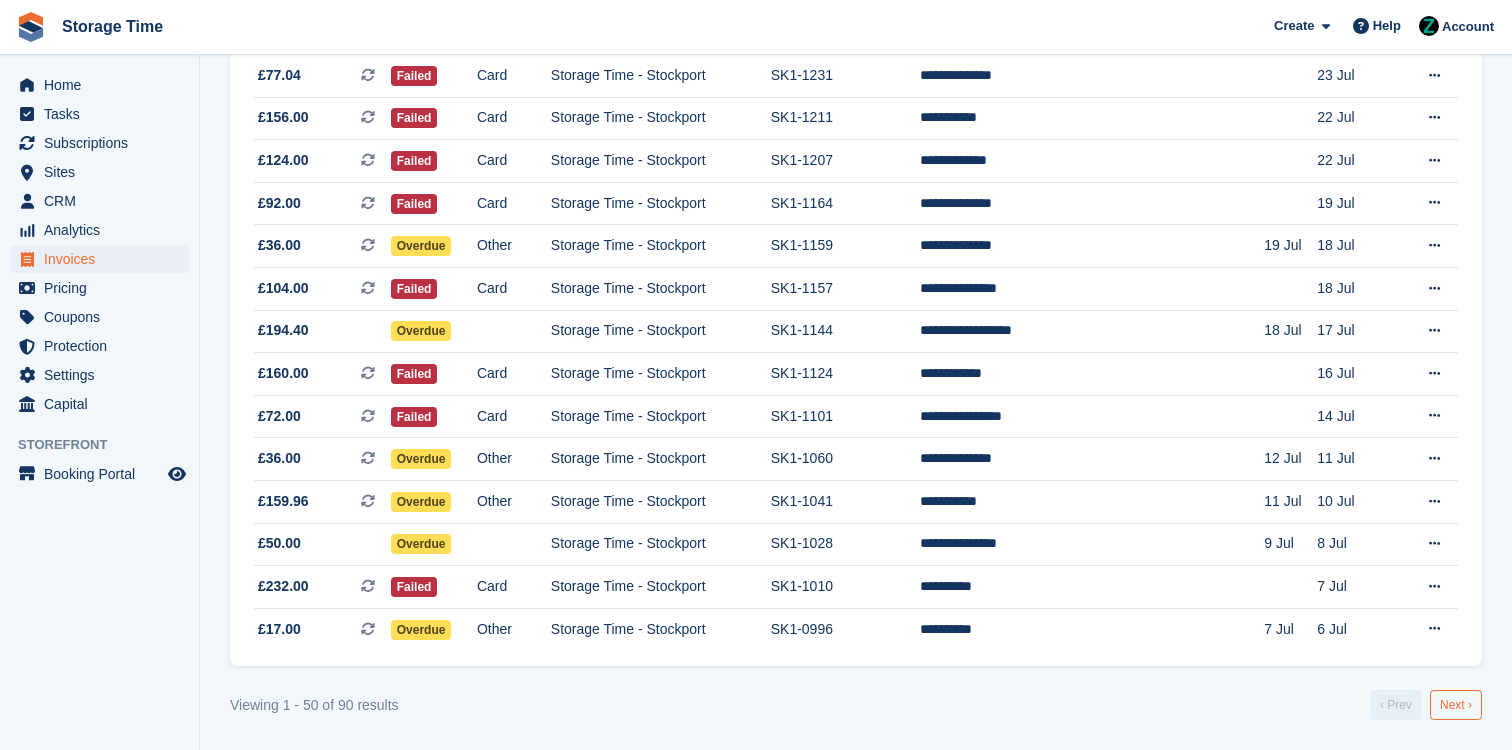 click on "Next ›" at bounding box center (1456, 705) 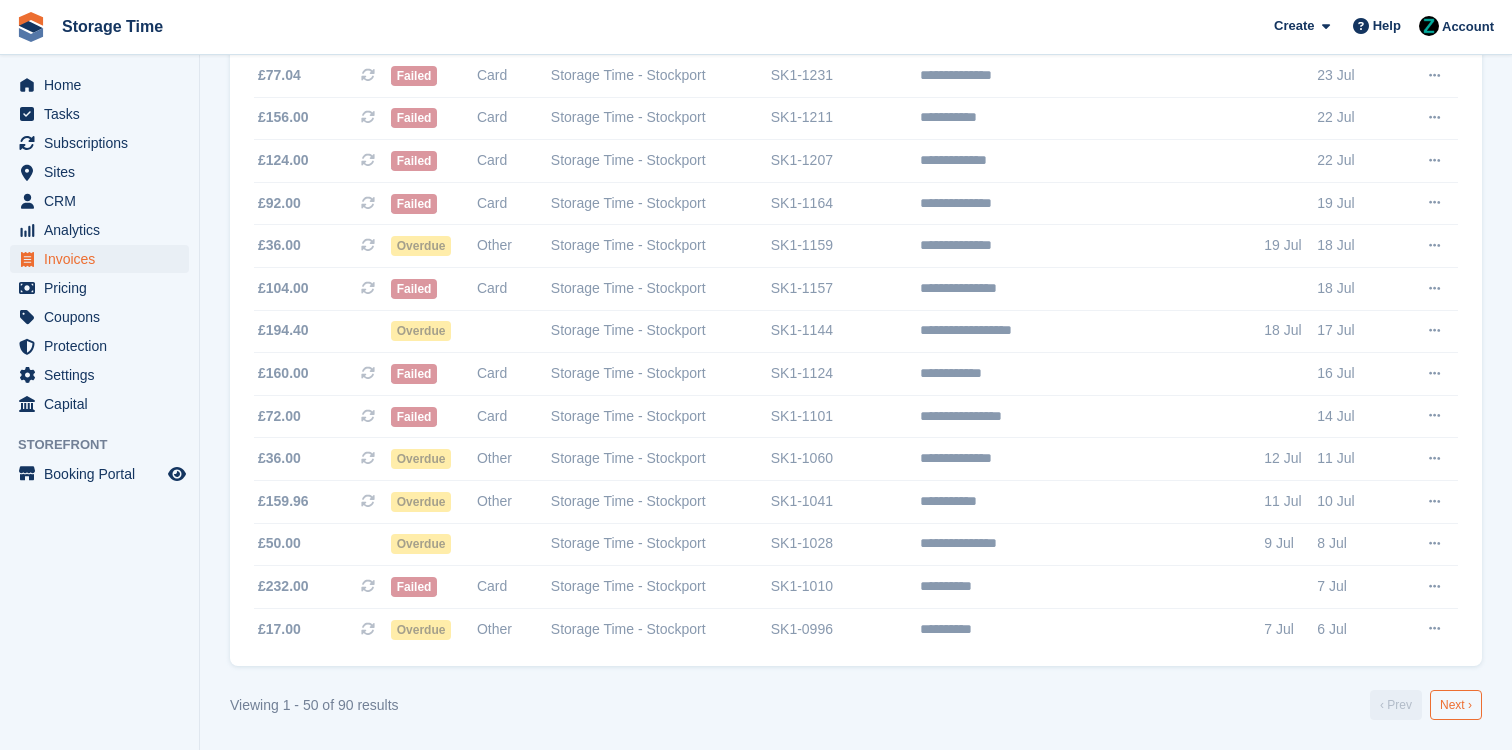 scroll, scrollTop: 1388, scrollLeft: 0, axis: vertical 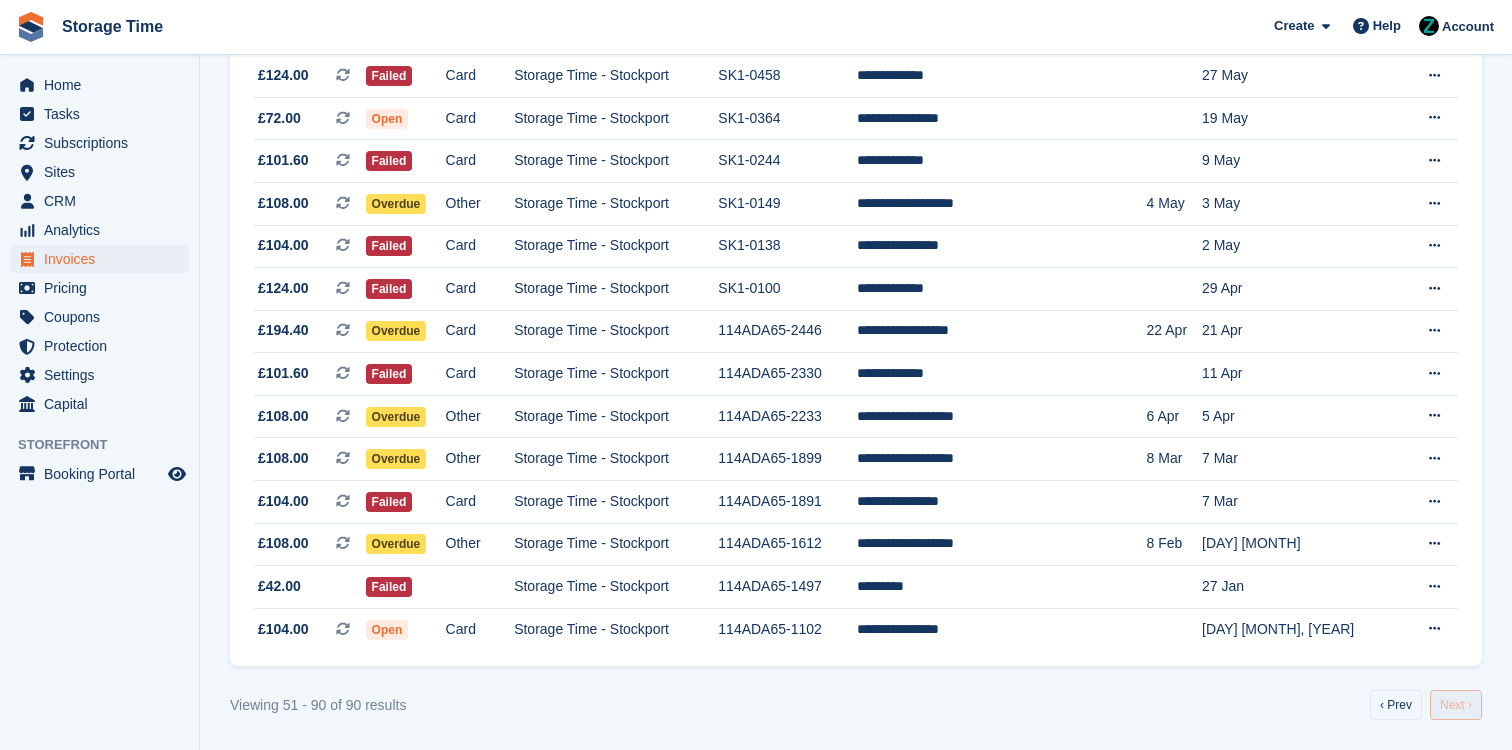 click on "Next ›" at bounding box center [1456, 705] 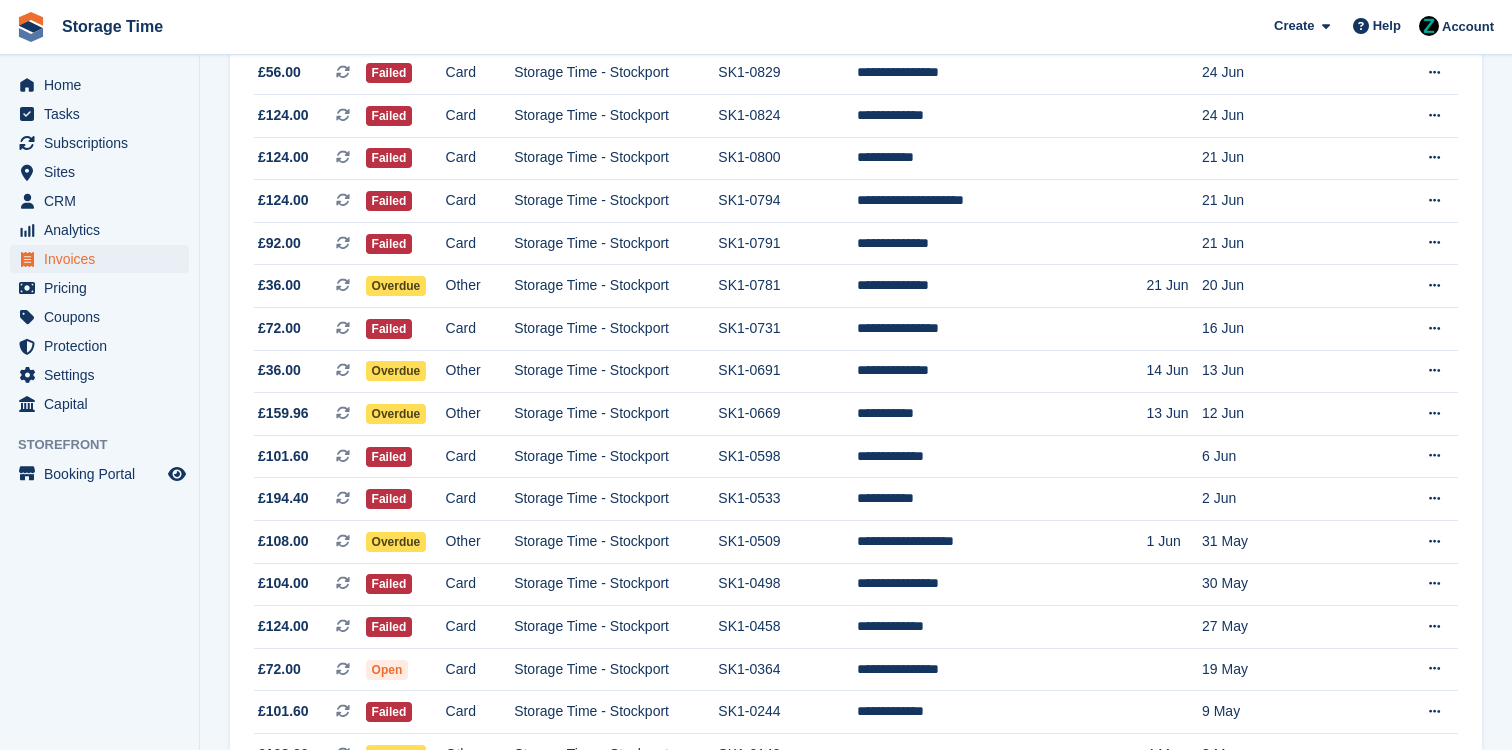 scroll, scrollTop: 0, scrollLeft: 0, axis: both 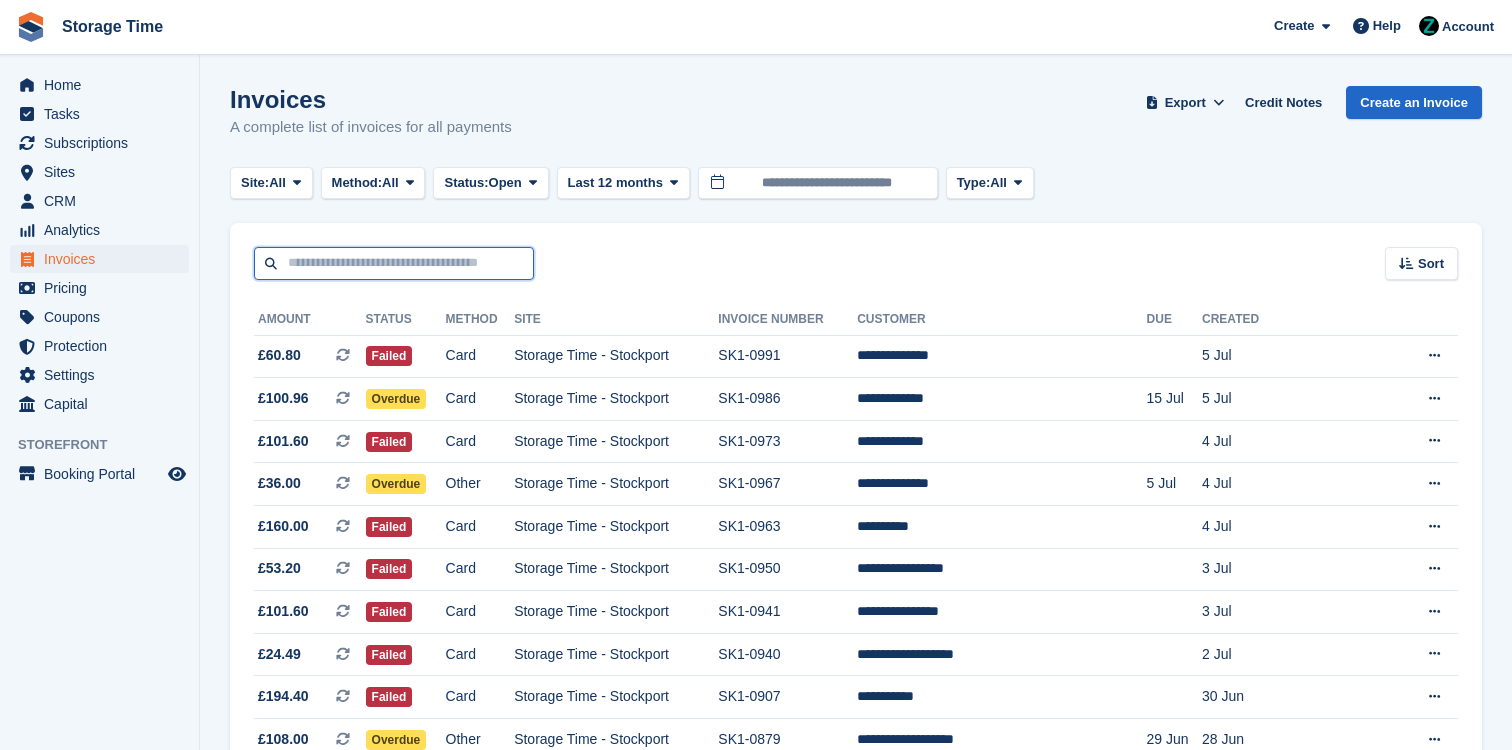 click at bounding box center (394, 263) 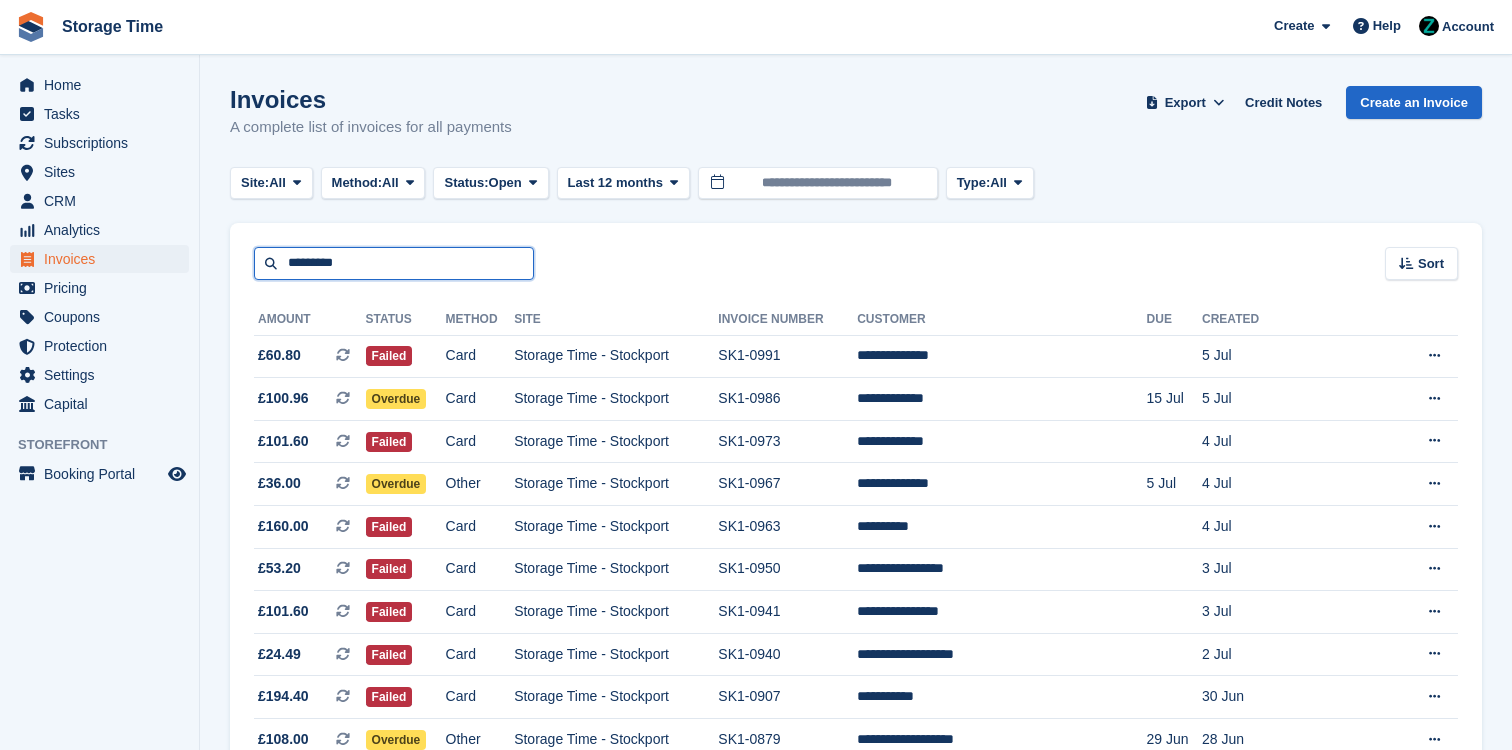 type on "*********" 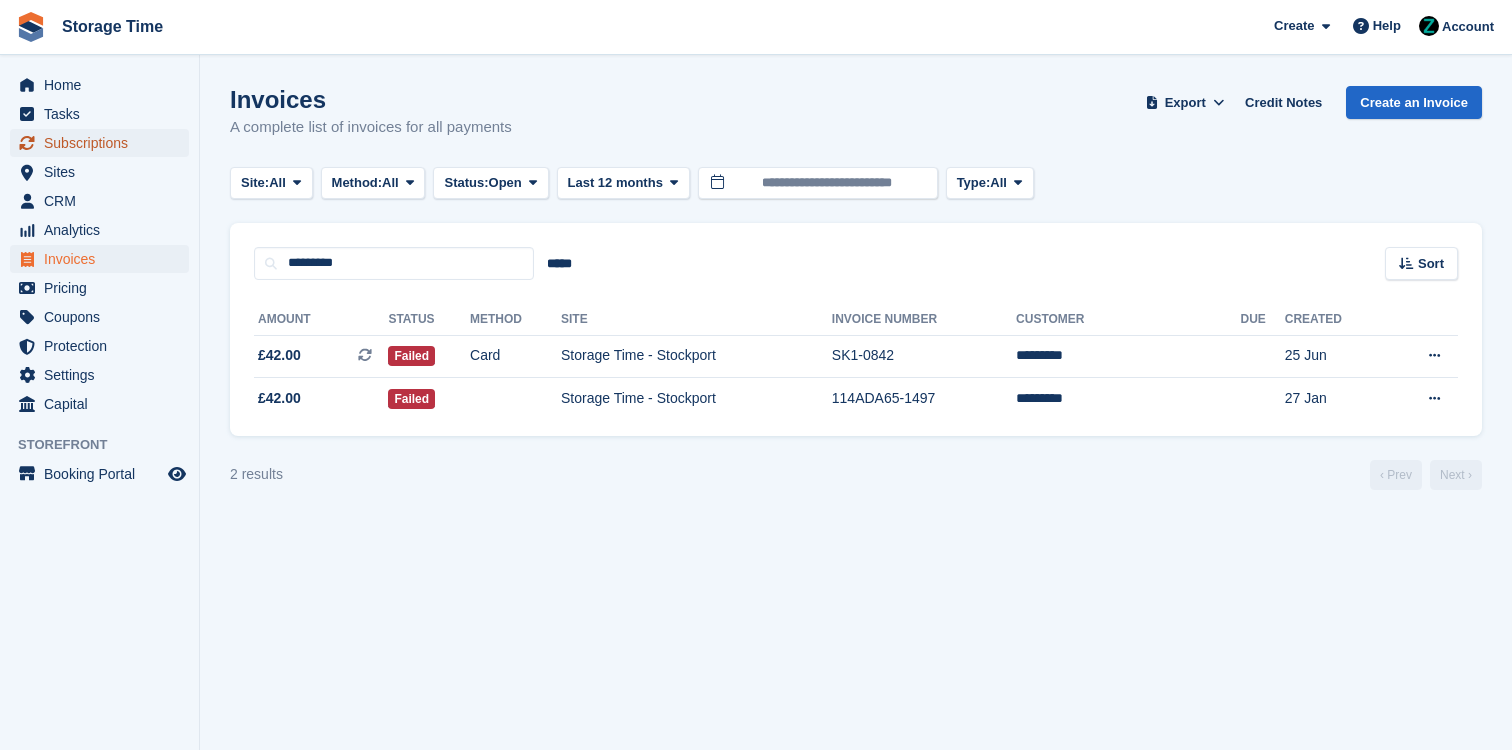 click on "Subscriptions" at bounding box center (104, 143) 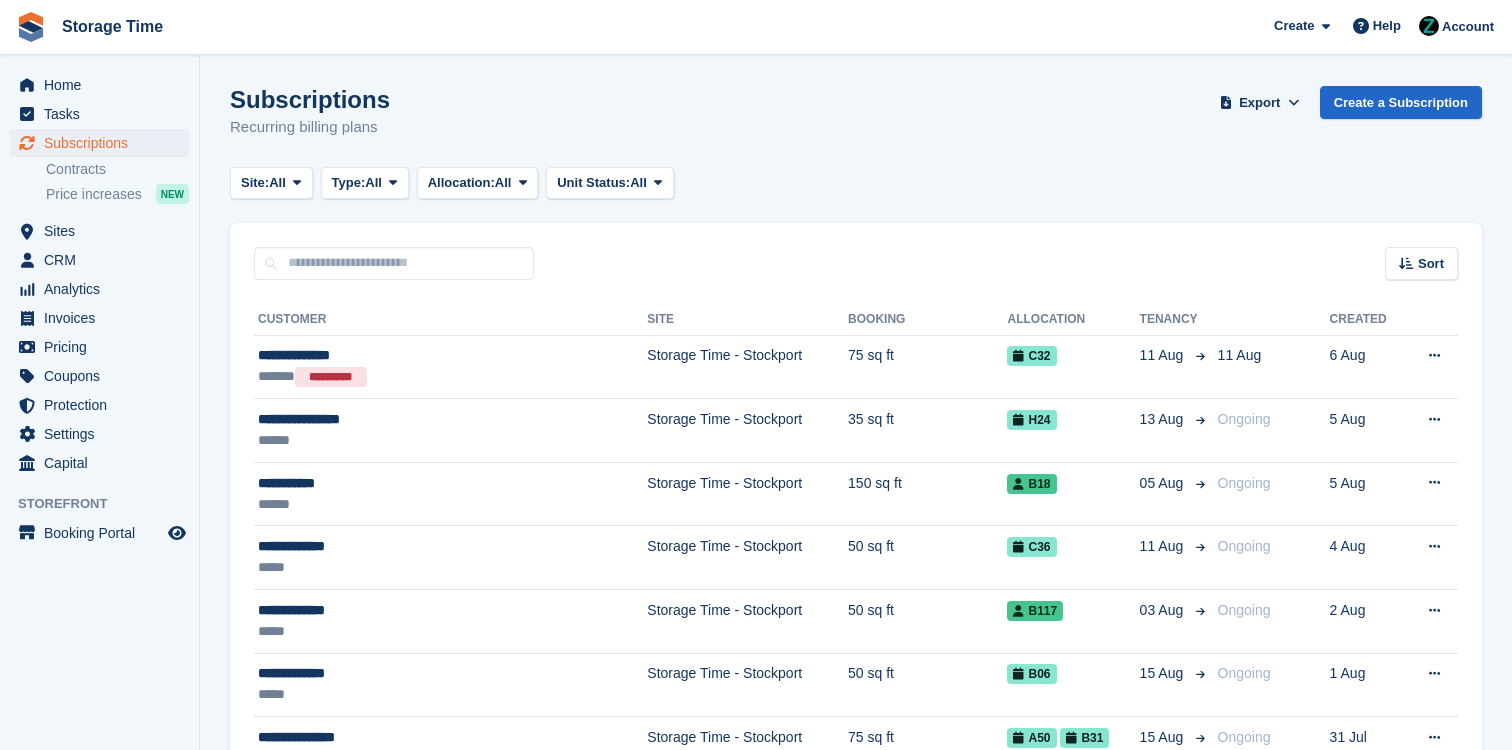 click on "**********" at bounding box center (856, 1905) 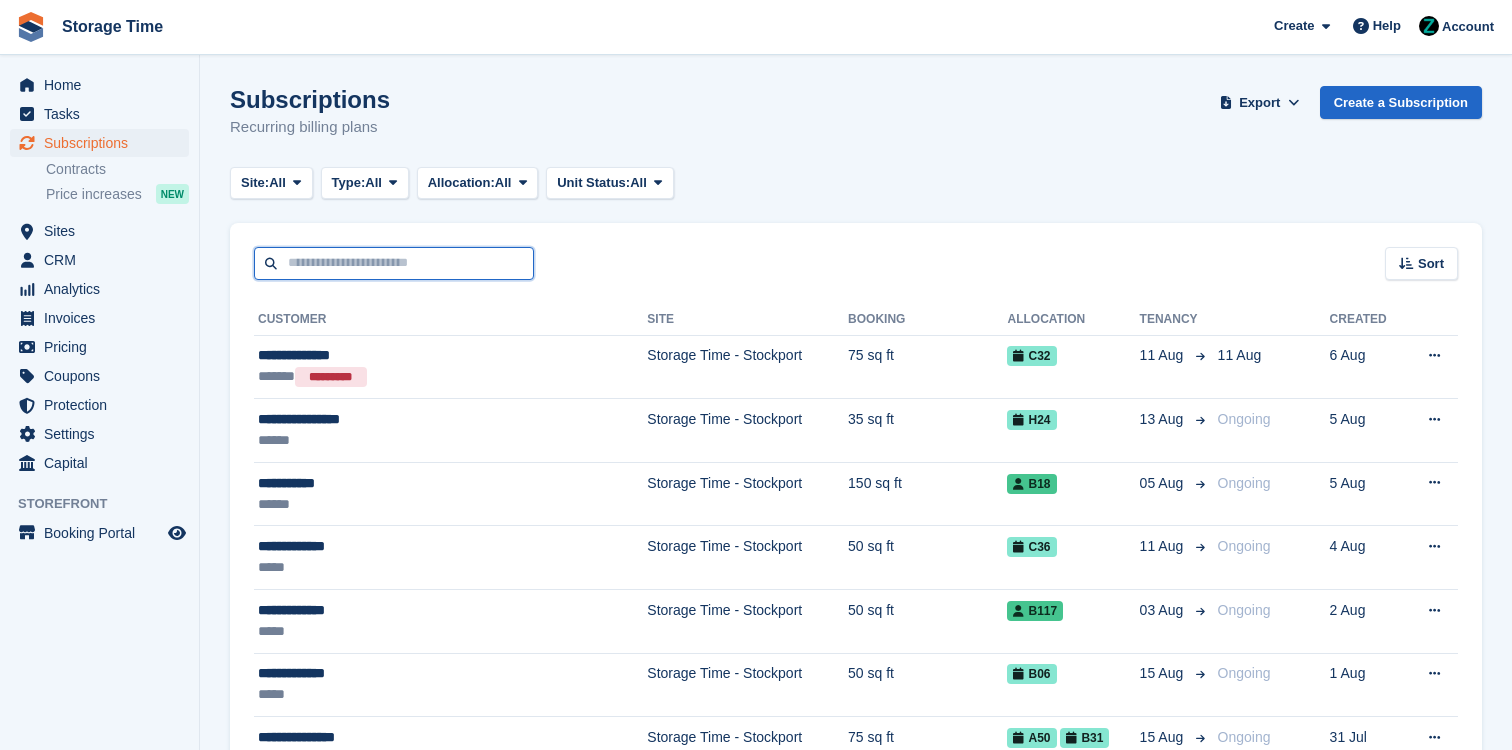 click at bounding box center (394, 263) 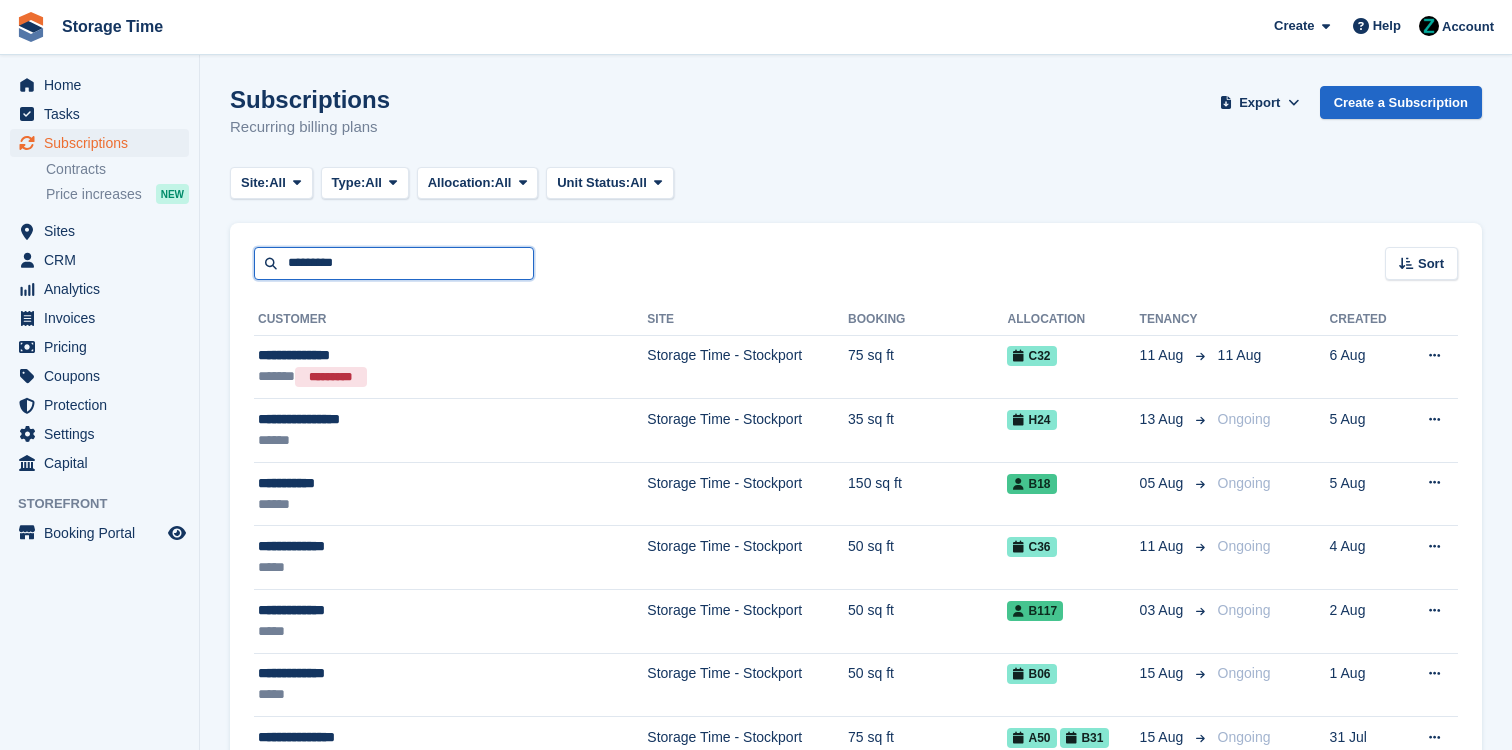 type on "*********" 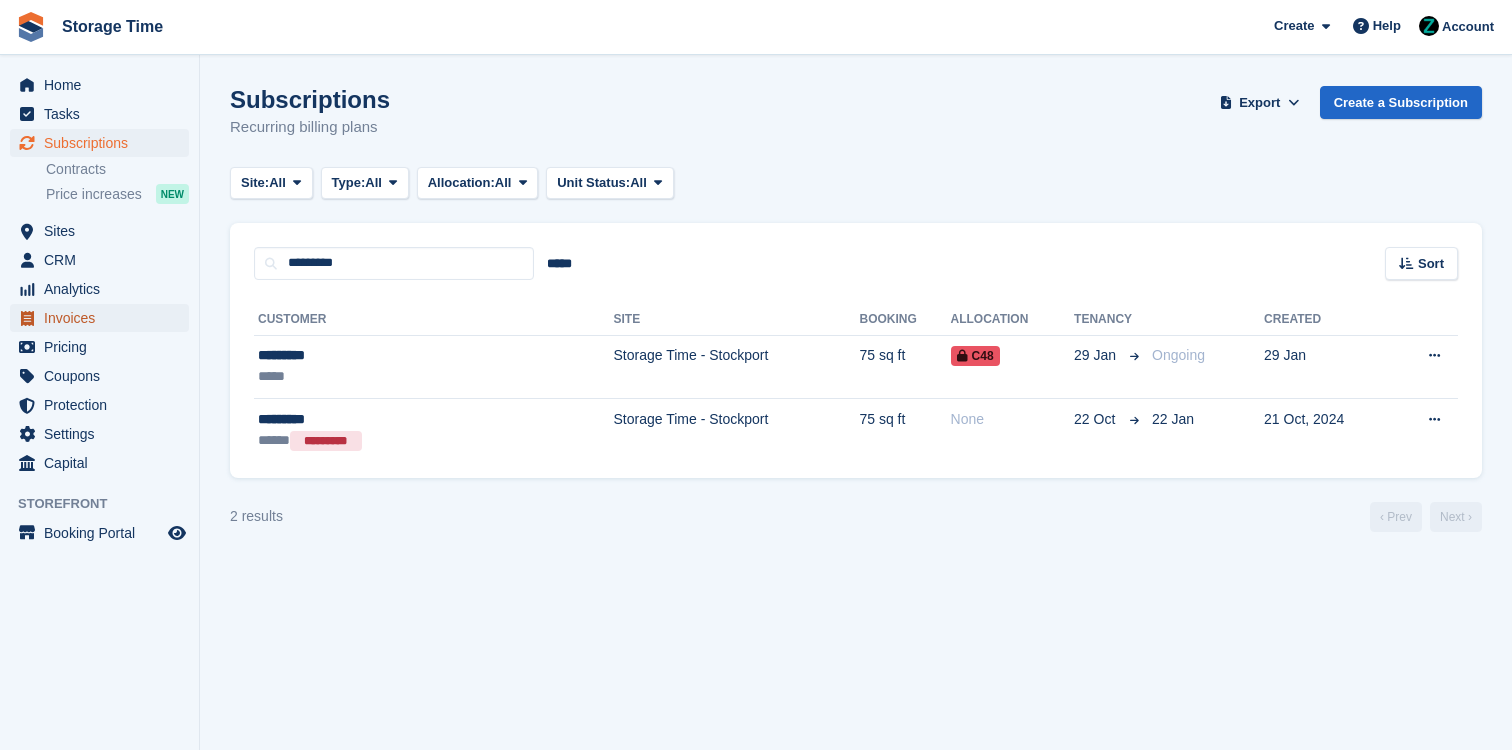 click on "Invoices" at bounding box center [104, 318] 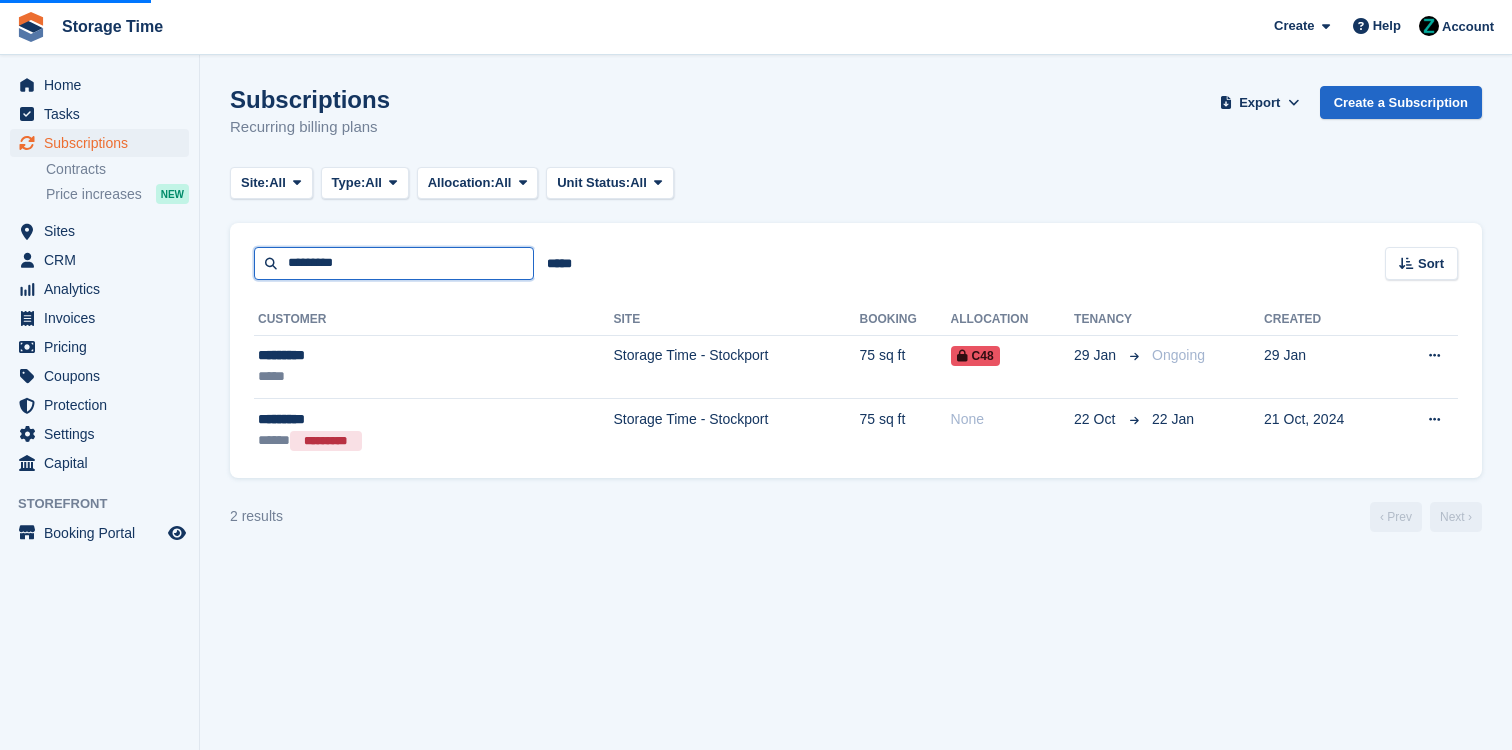 click on "*********" at bounding box center (394, 263) 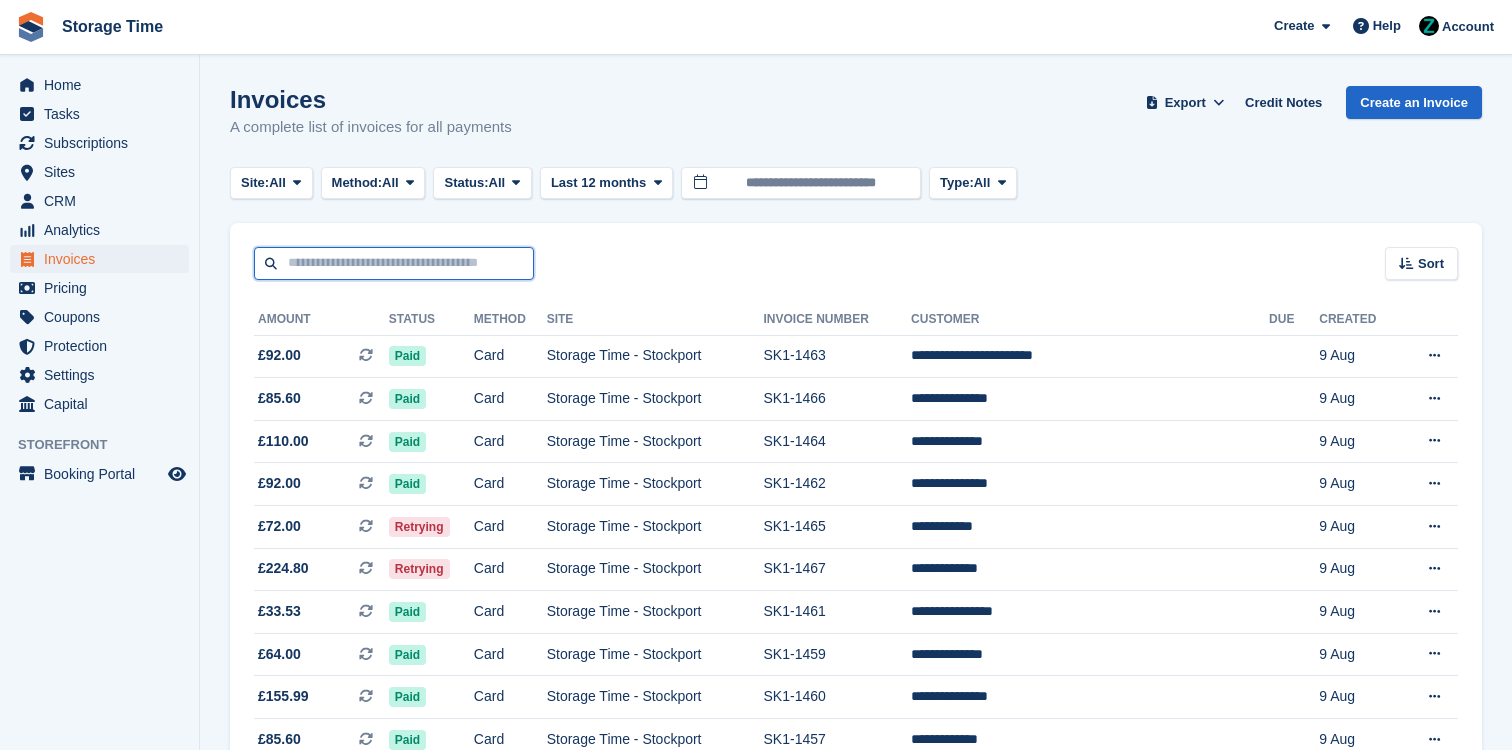 click at bounding box center (394, 263) 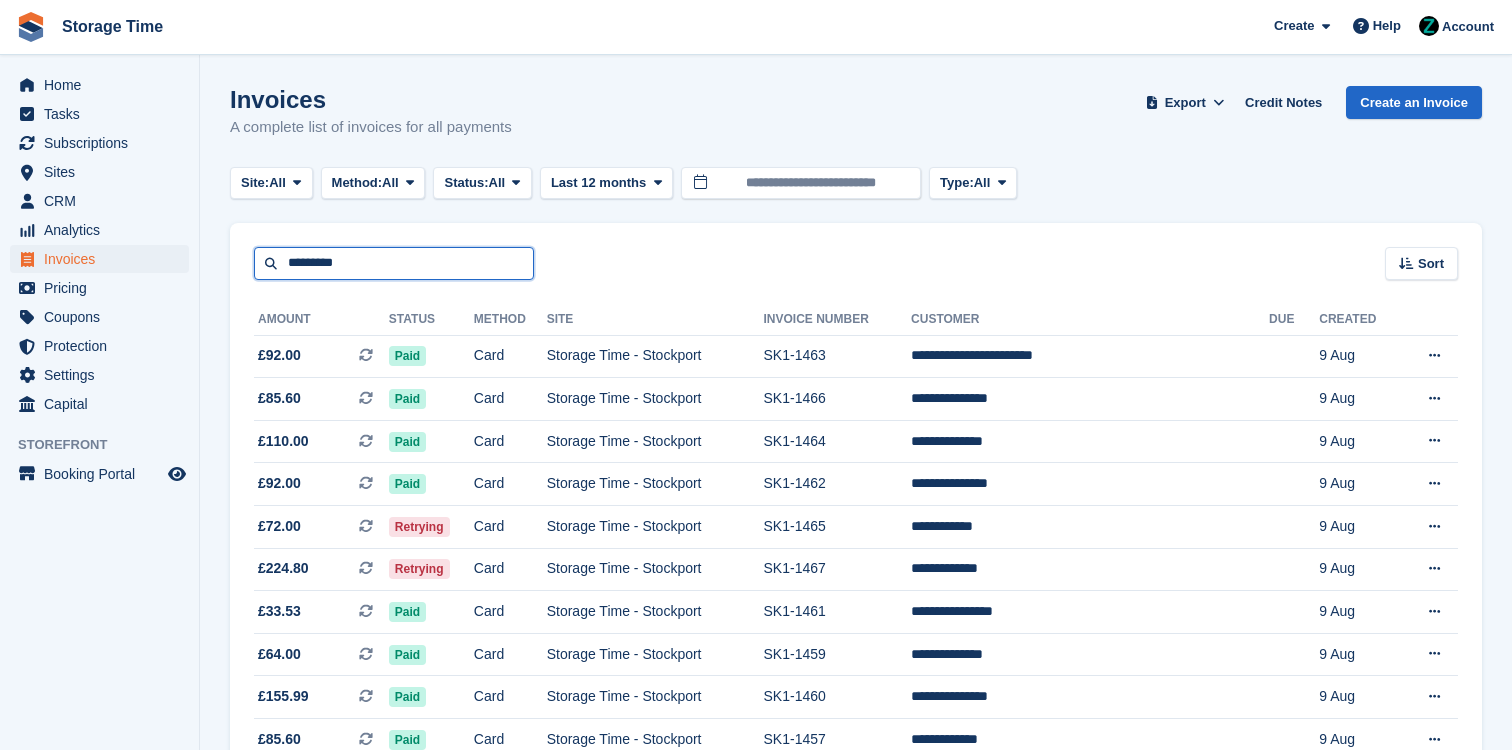 type on "*********" 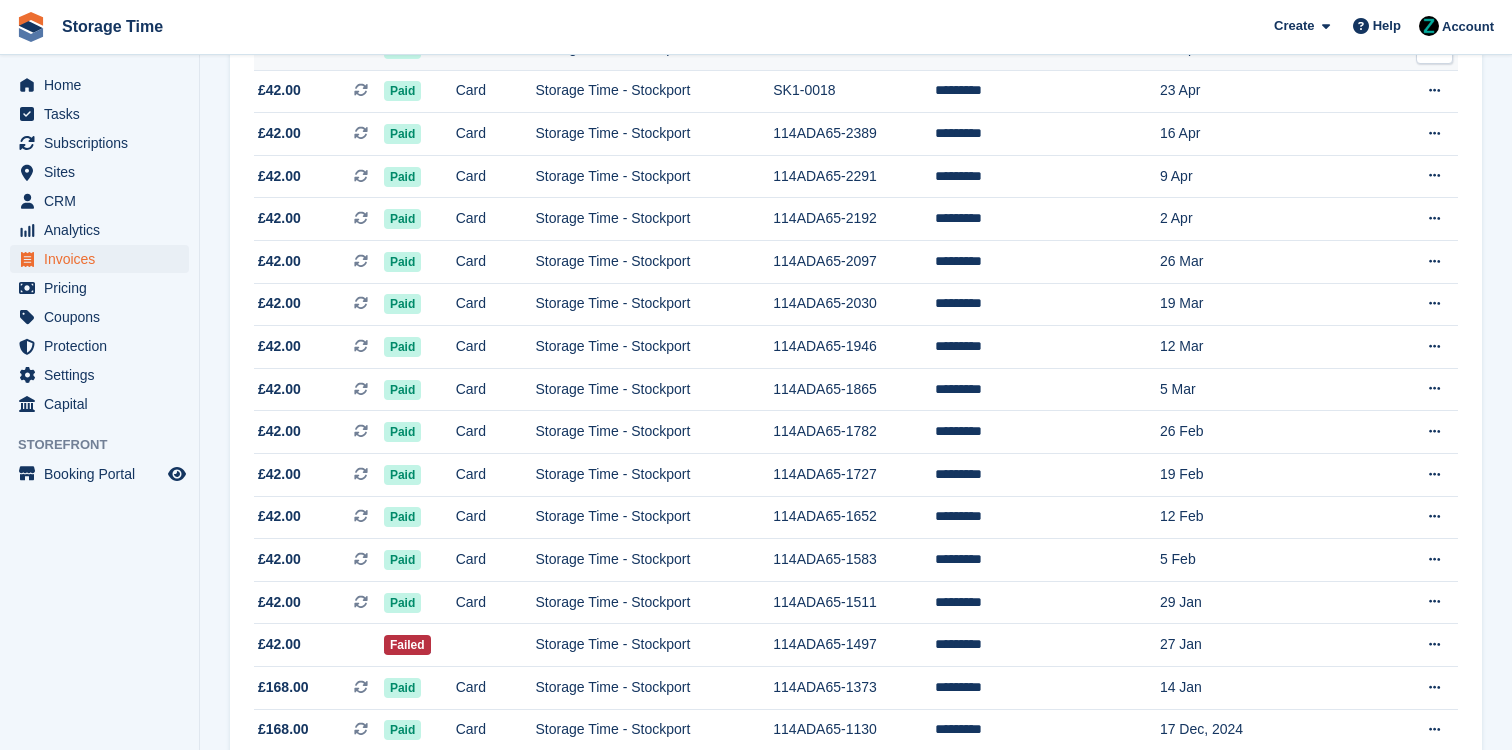 scroll, scrollTop: 906, scrollLeft: 0, axis: vertical 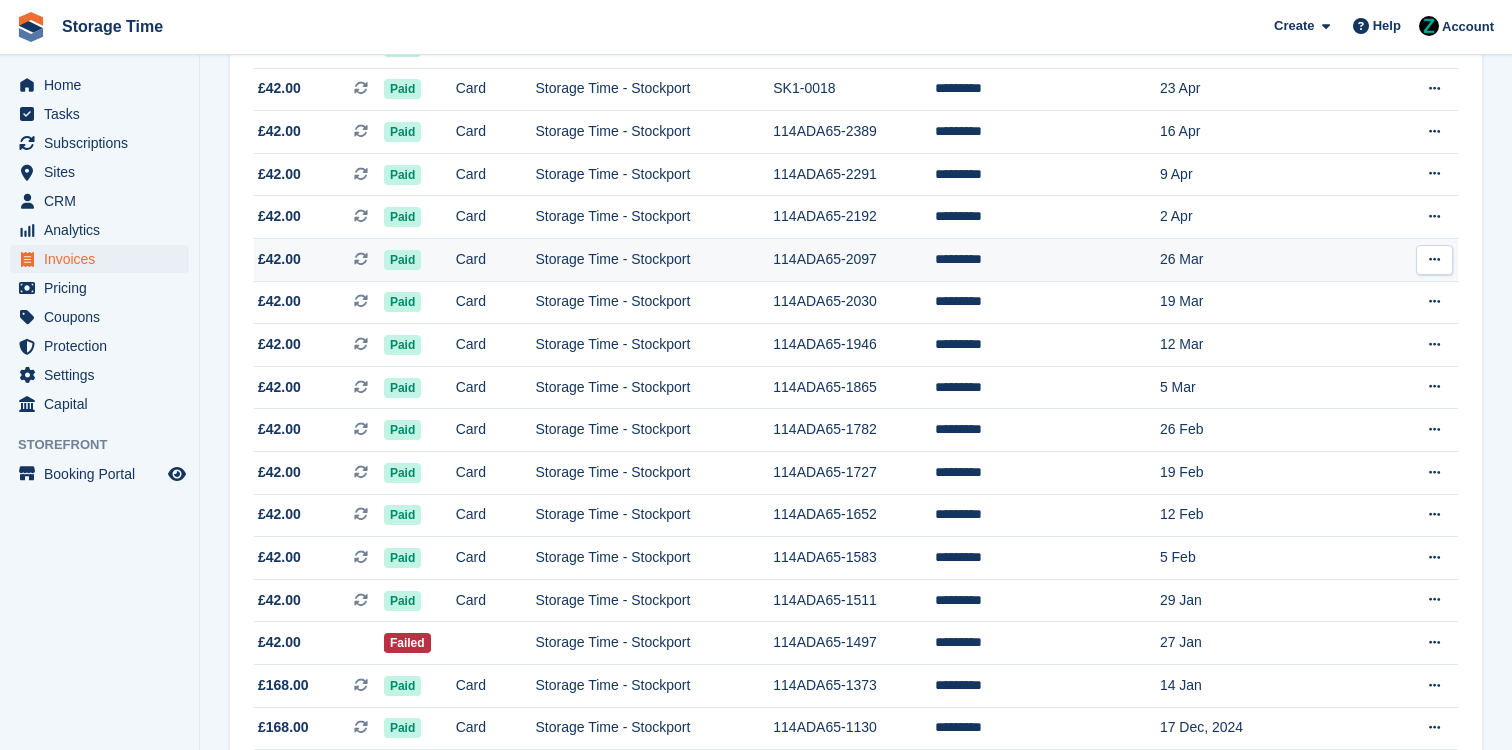 click on "Storage Time - Stockport" at bounding box center (654, 259) 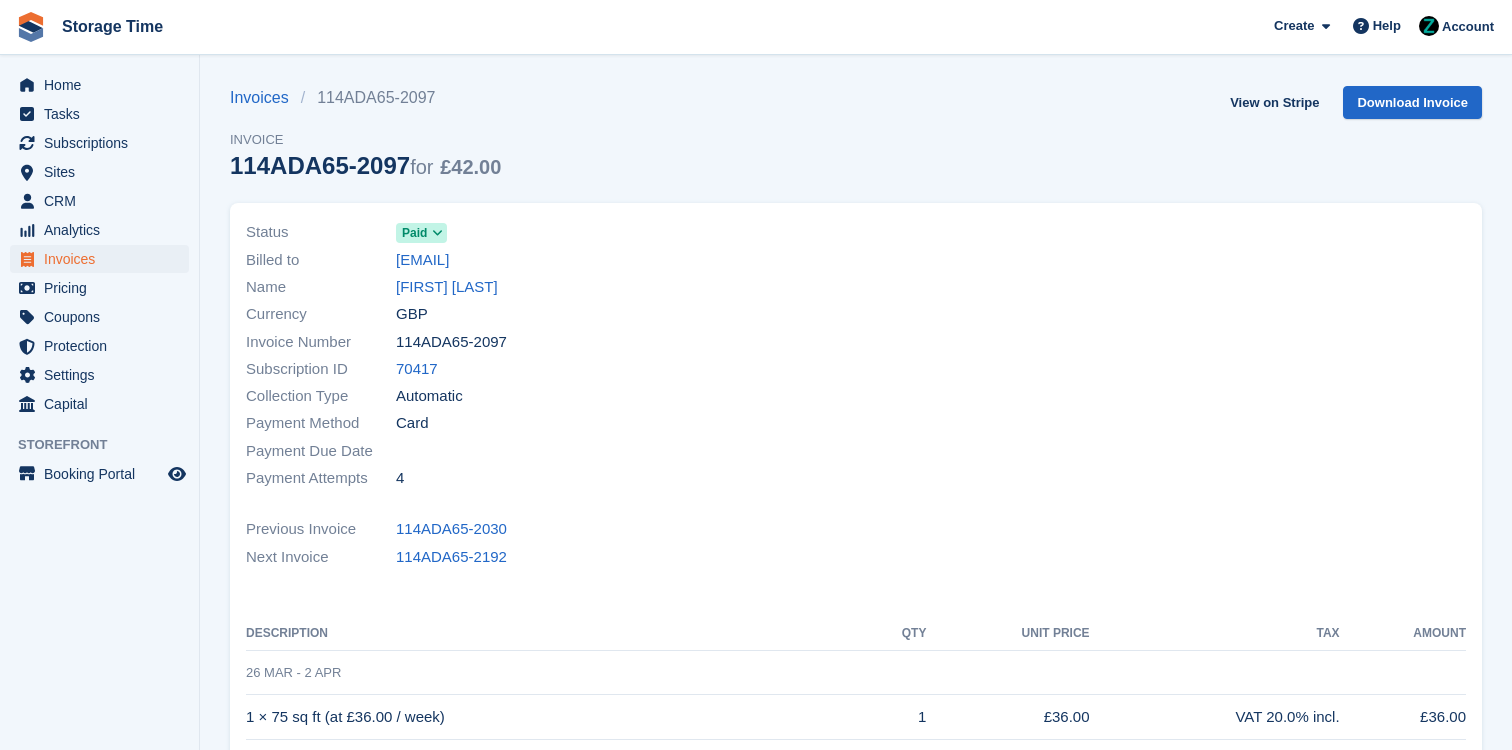 scroll, scrollTop: 0, scrollLeft: 0, axis: both 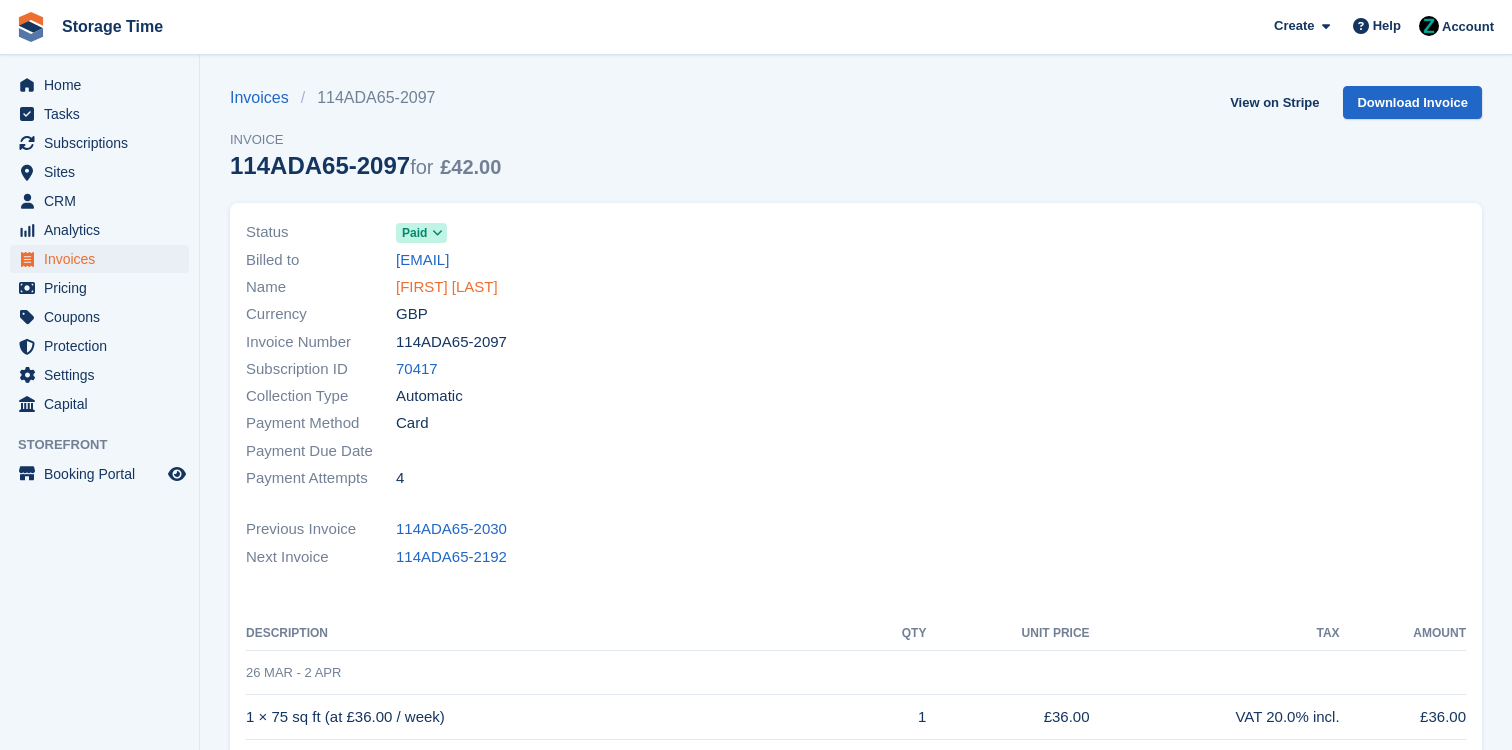 click on "[FIRST] [LAST]" at bounding box center [447, 287] 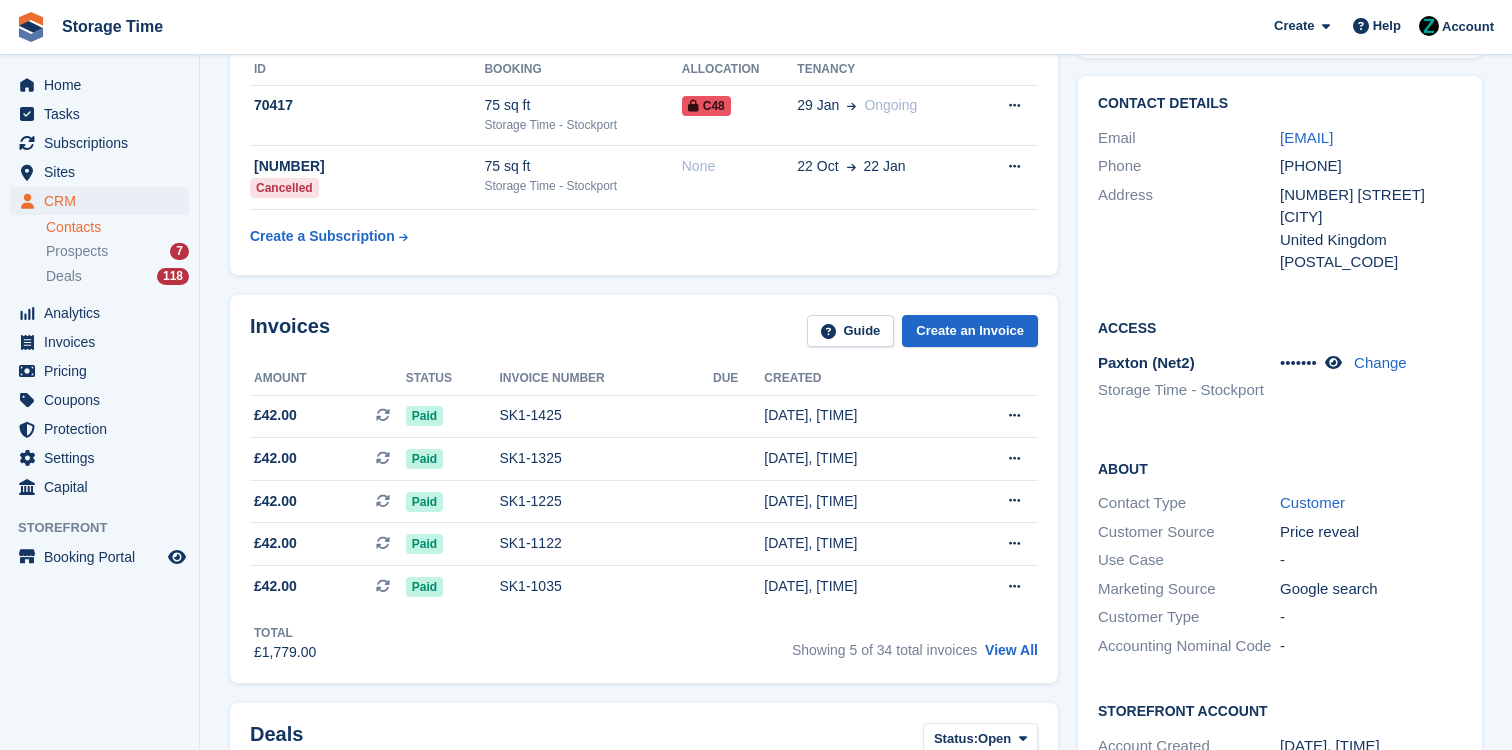 scroll, scrollTop: 0, scrollLeft: 0, axis: both 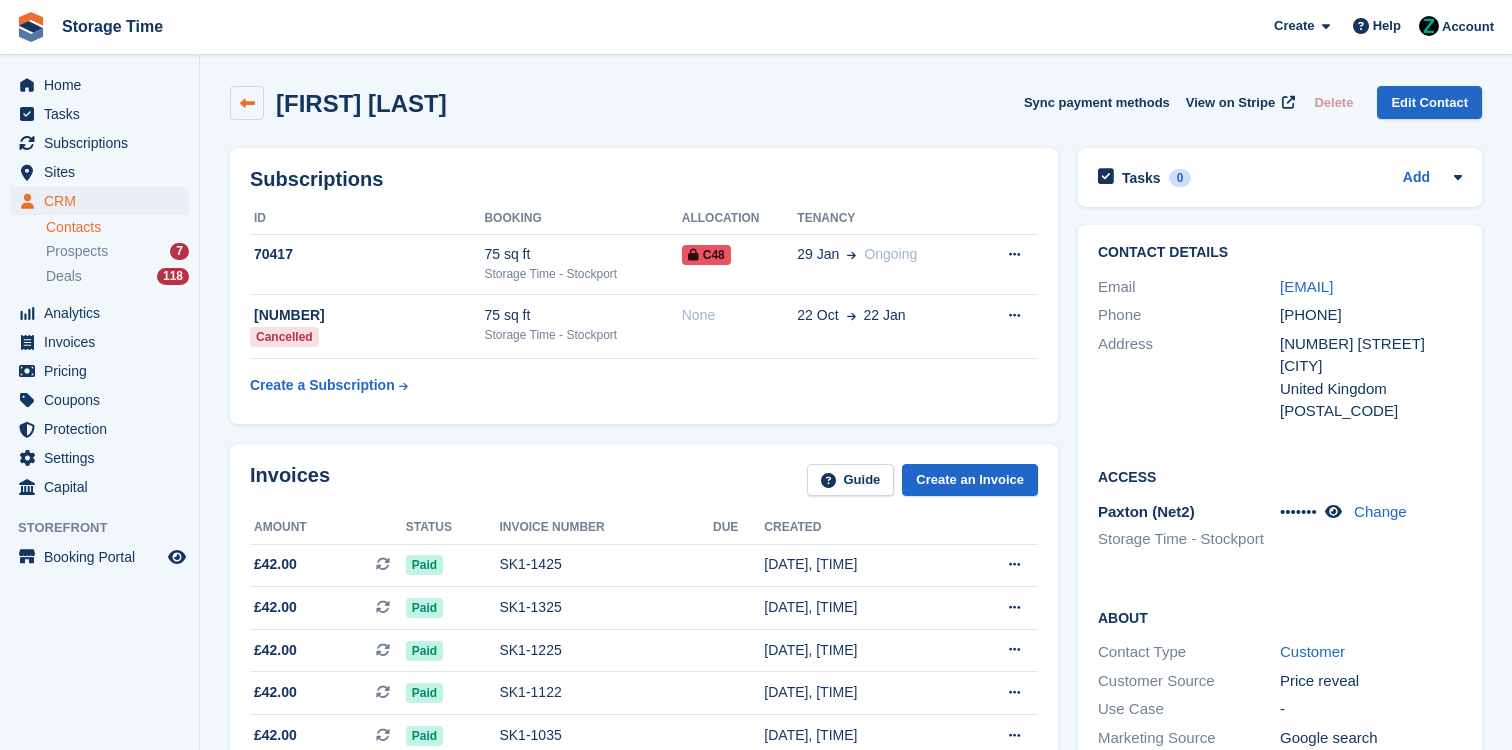 click at bounding box center (247, 103) 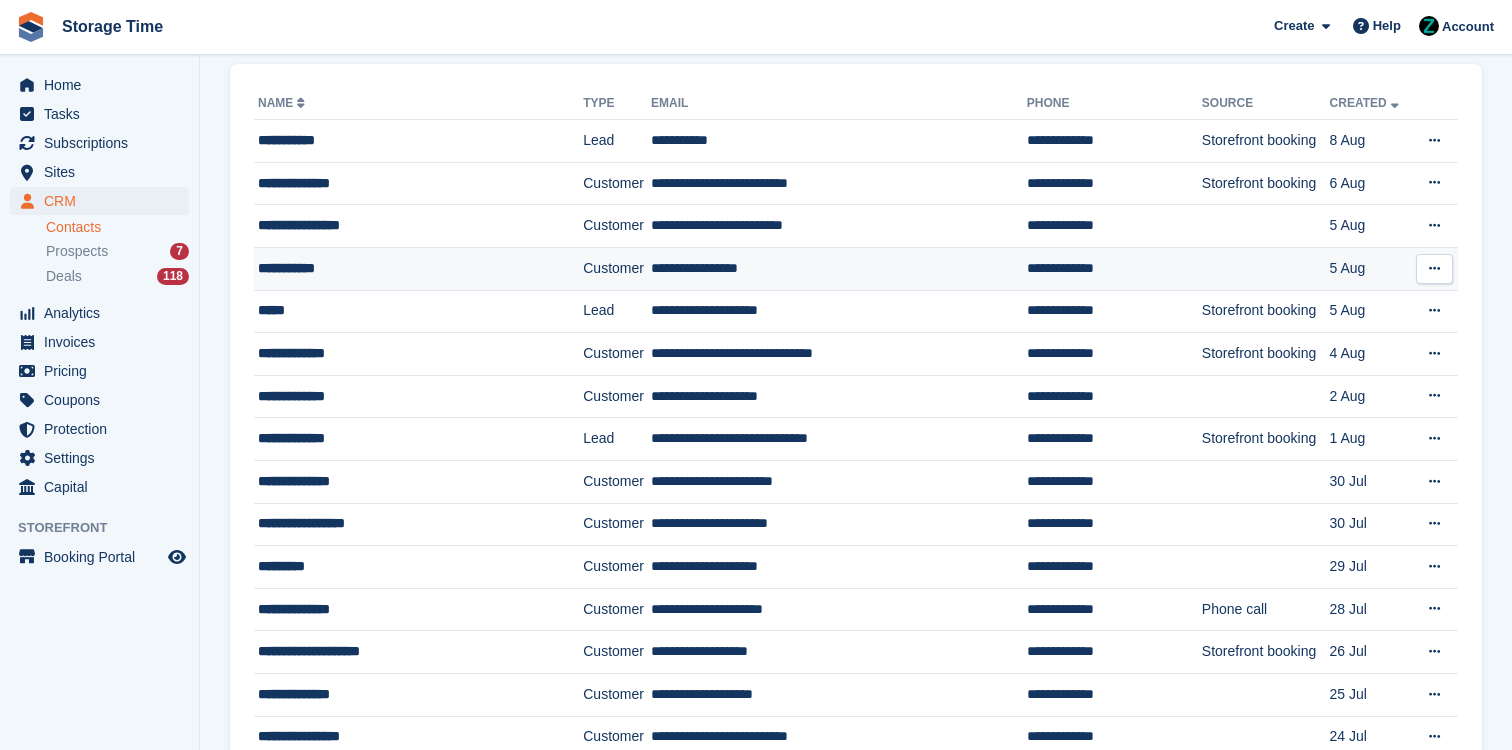 scroll, scrollTop: 0, scrollLeft: 0, axis: both 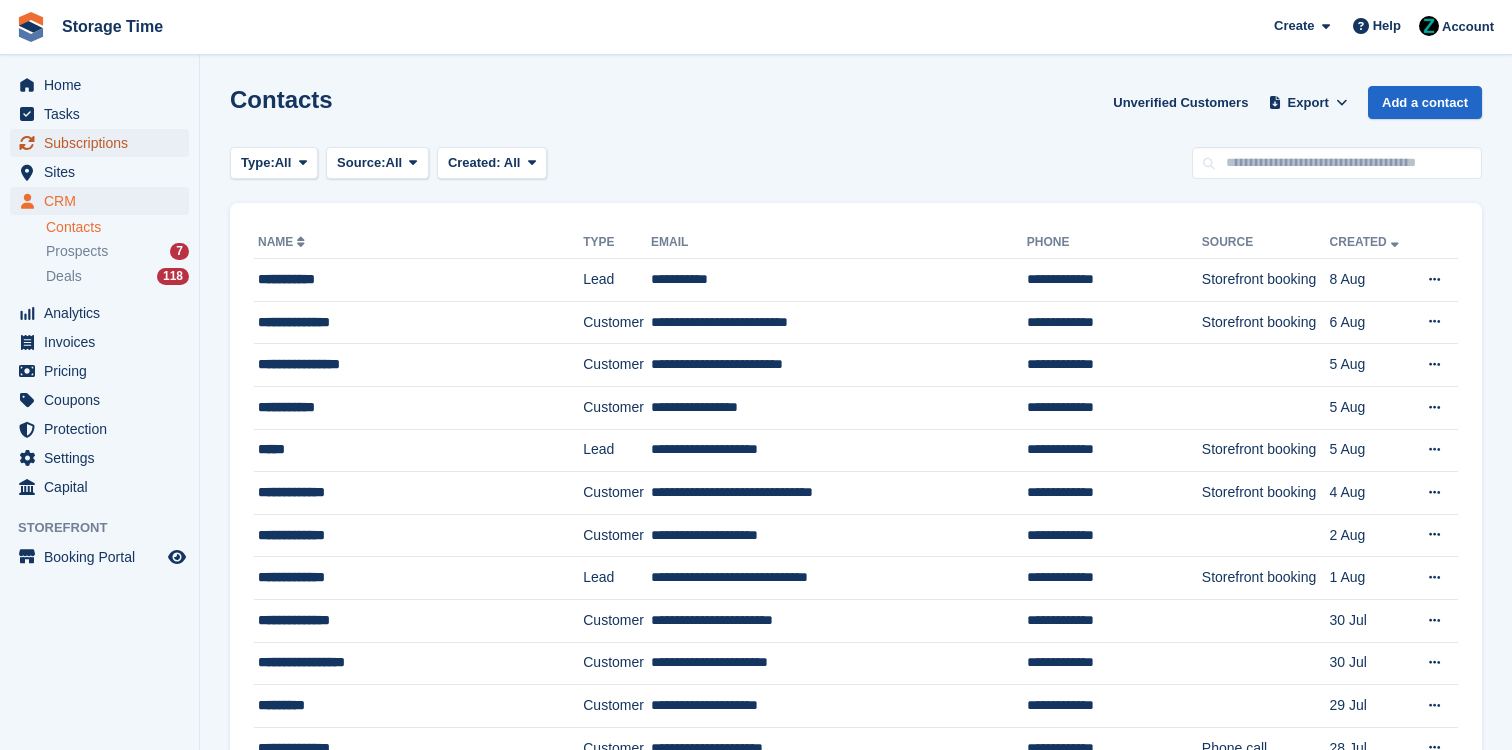 click on "Subscriptions" at bounding box center [104, 143] 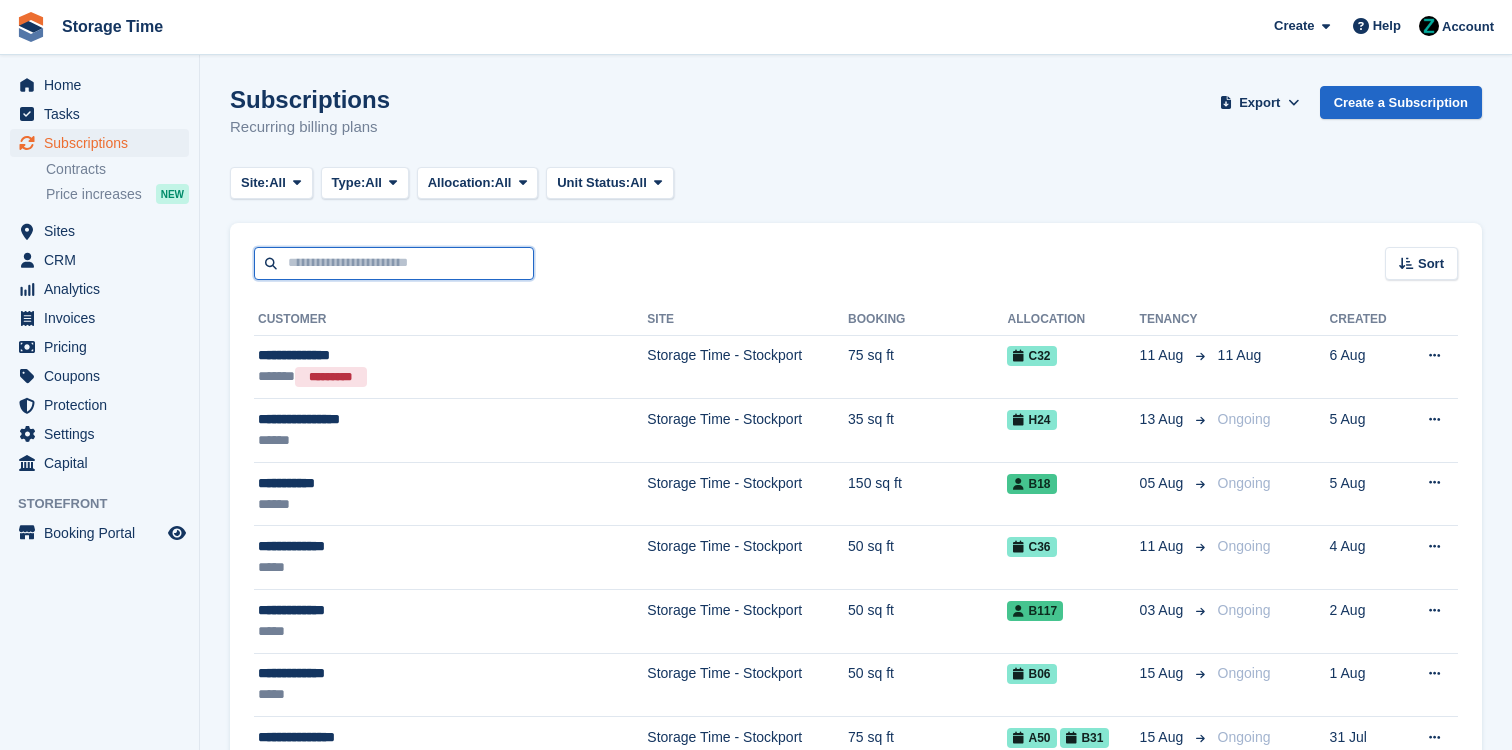 click at bounding box center (394, 263) 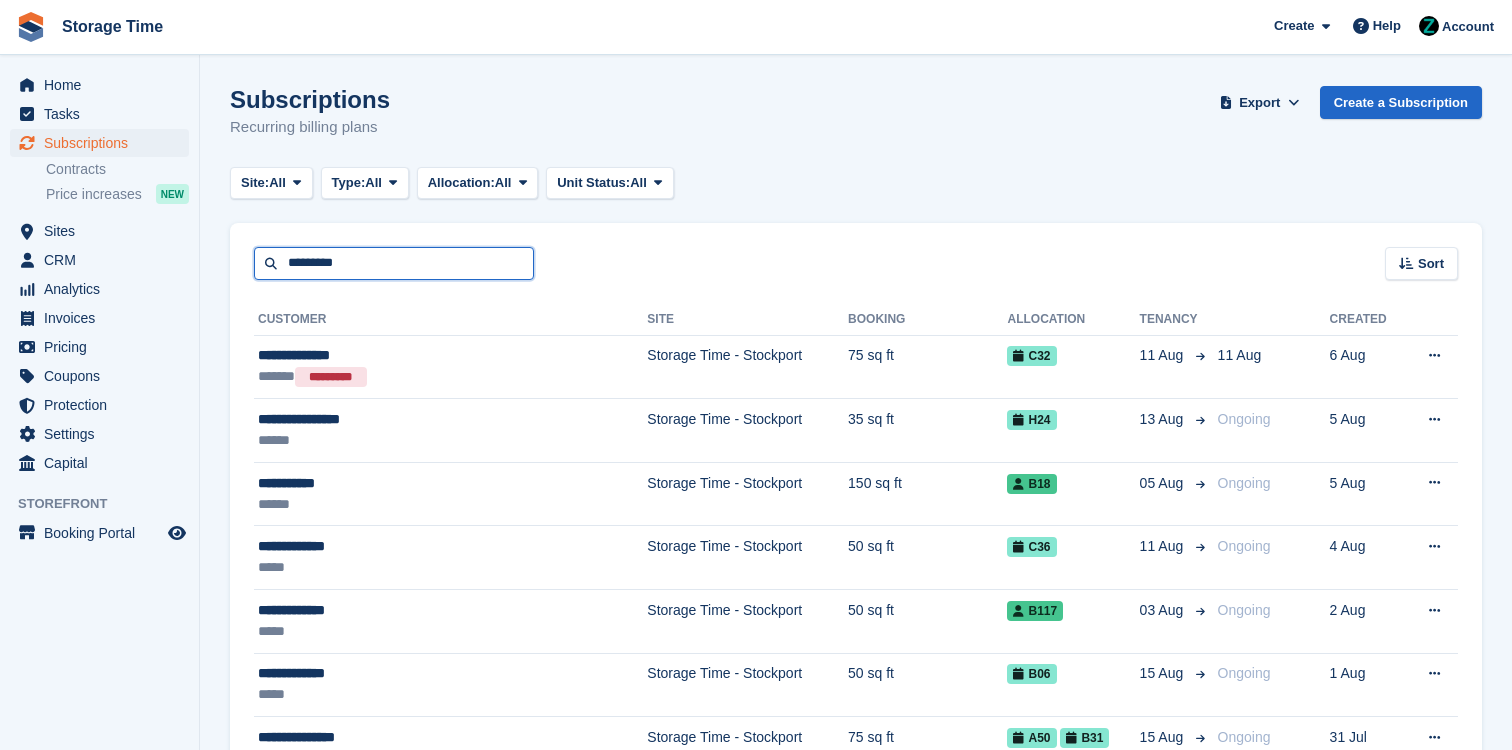 type on "*********" 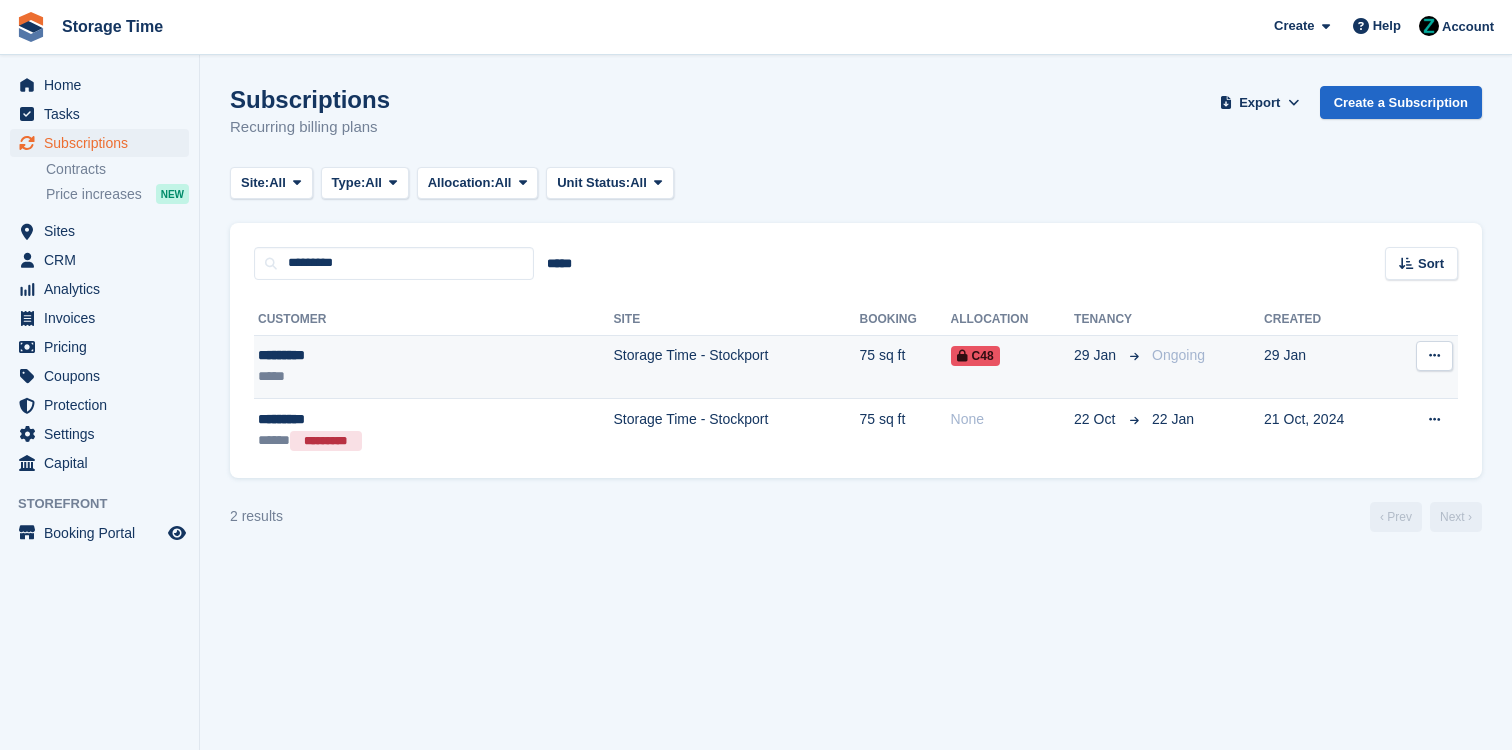 click on "*****" at bounding box center [369, 376] 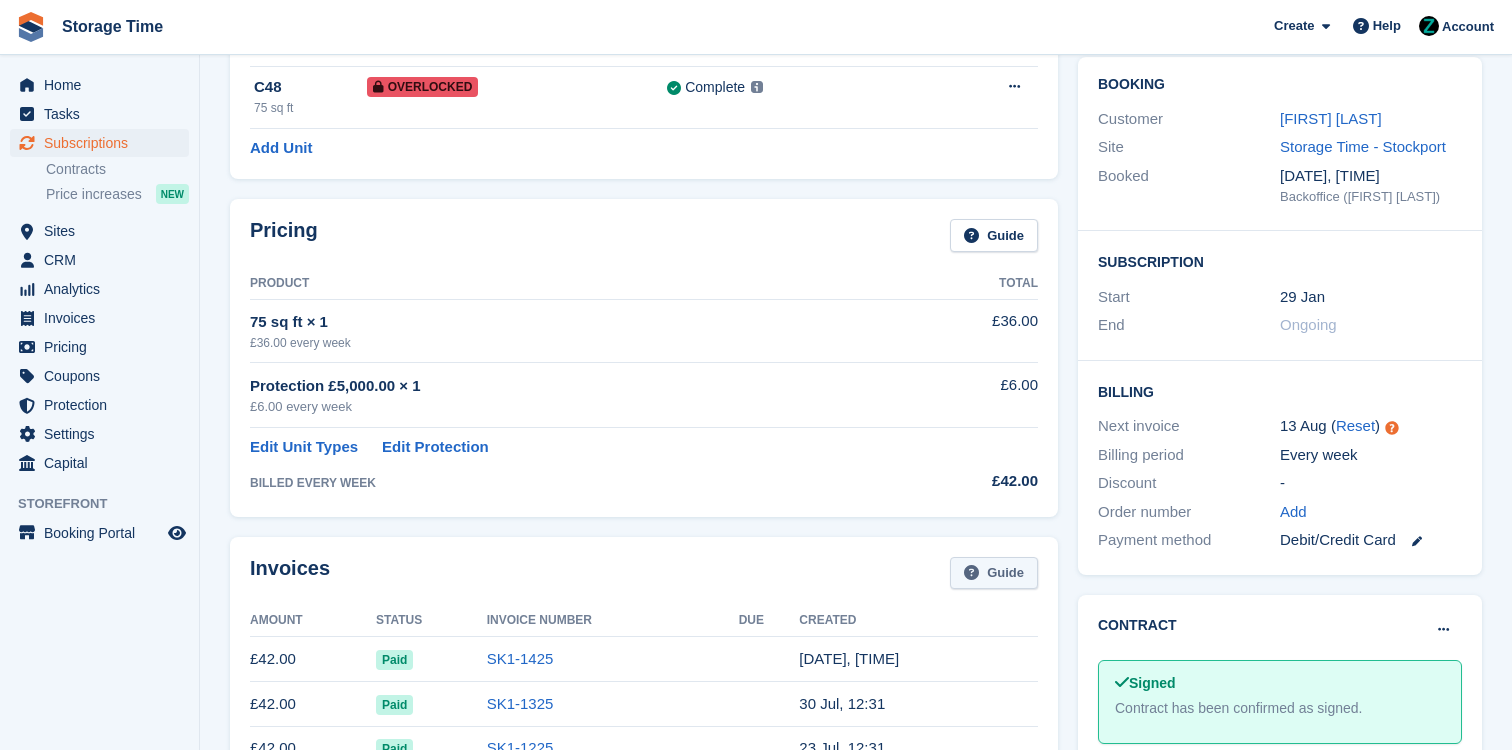 scroll, scrollTop: 0, scrollLeft: 0, axis: both 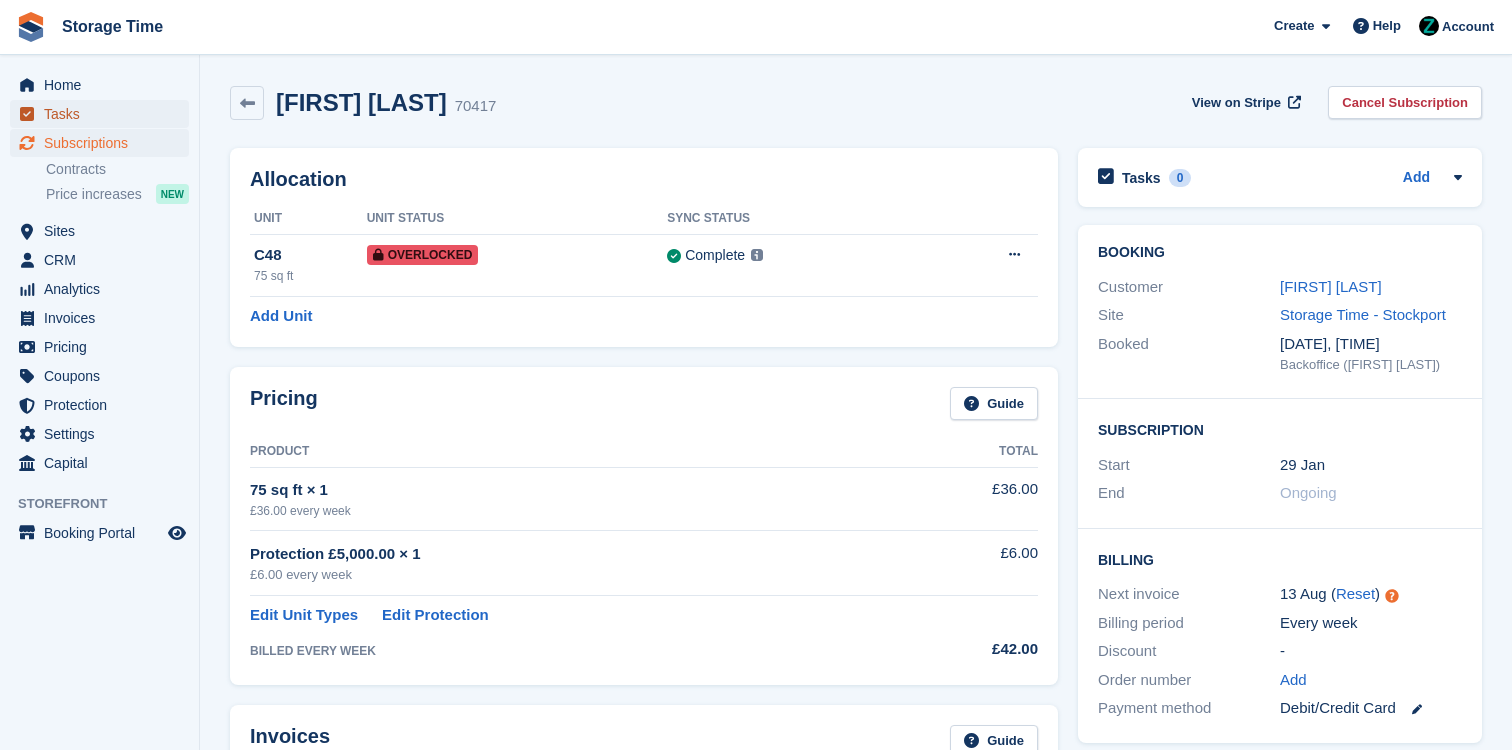 click on "Tasks" at bounding box center (104, 114) 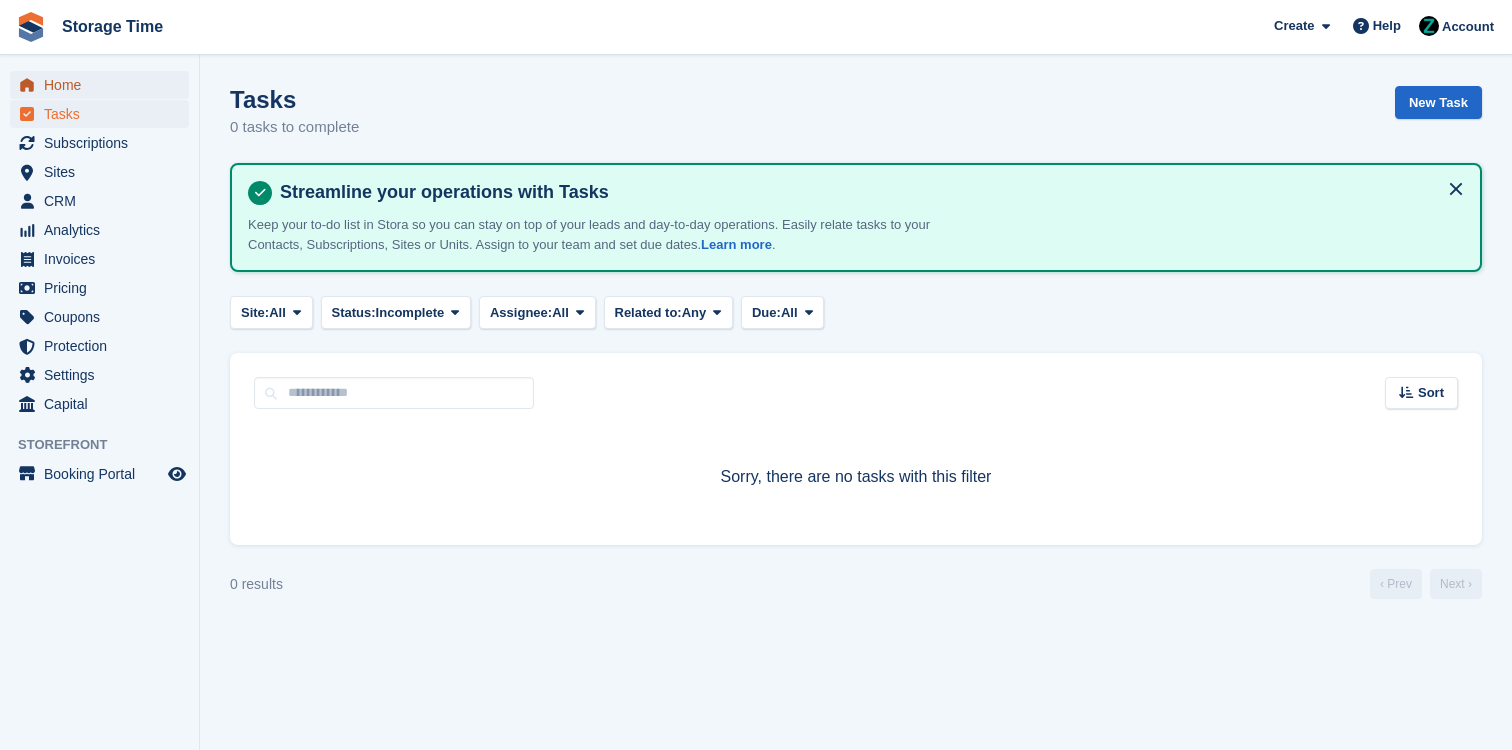 click on "Home" at bounding box center [104, 85] 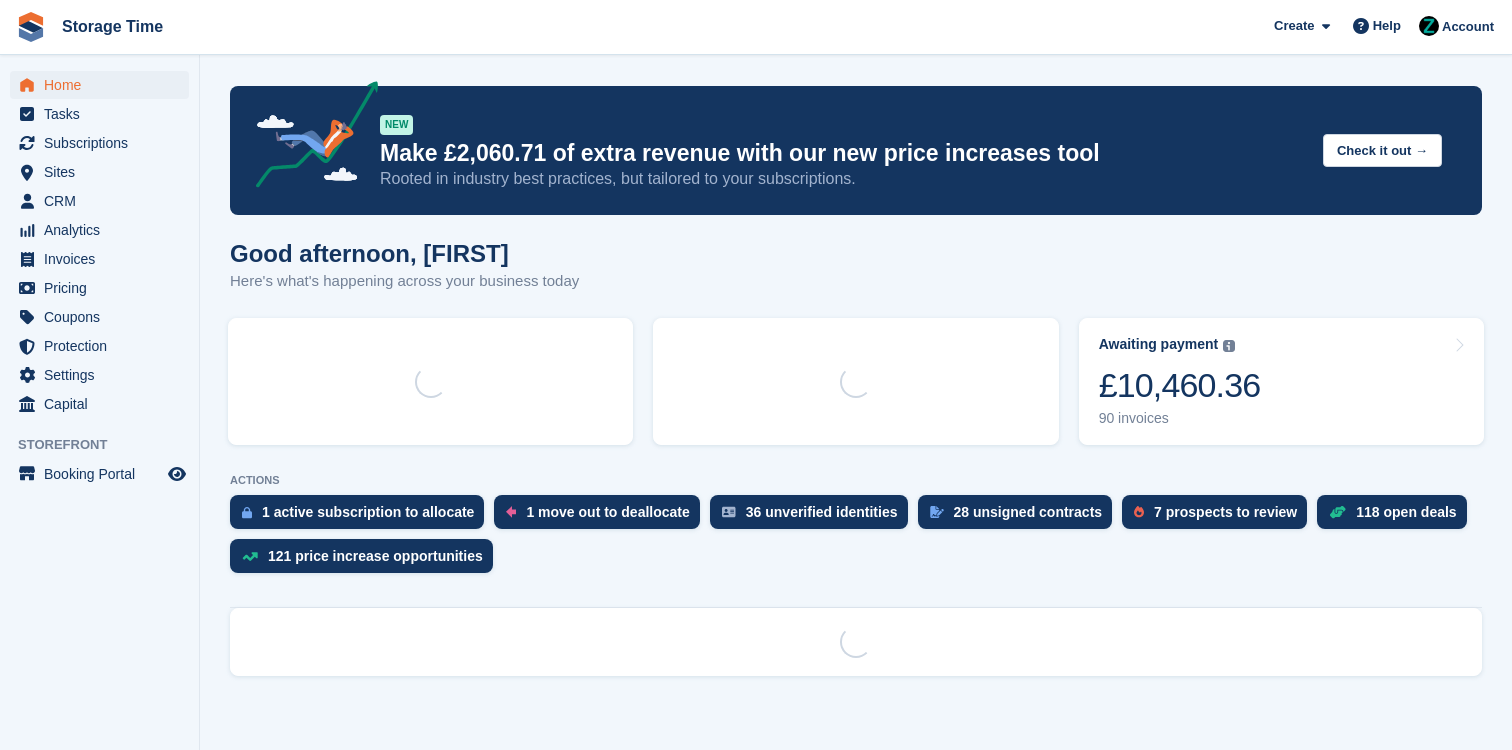 scroll, scrollTop: 0, scrollLeft: 0, axis: both 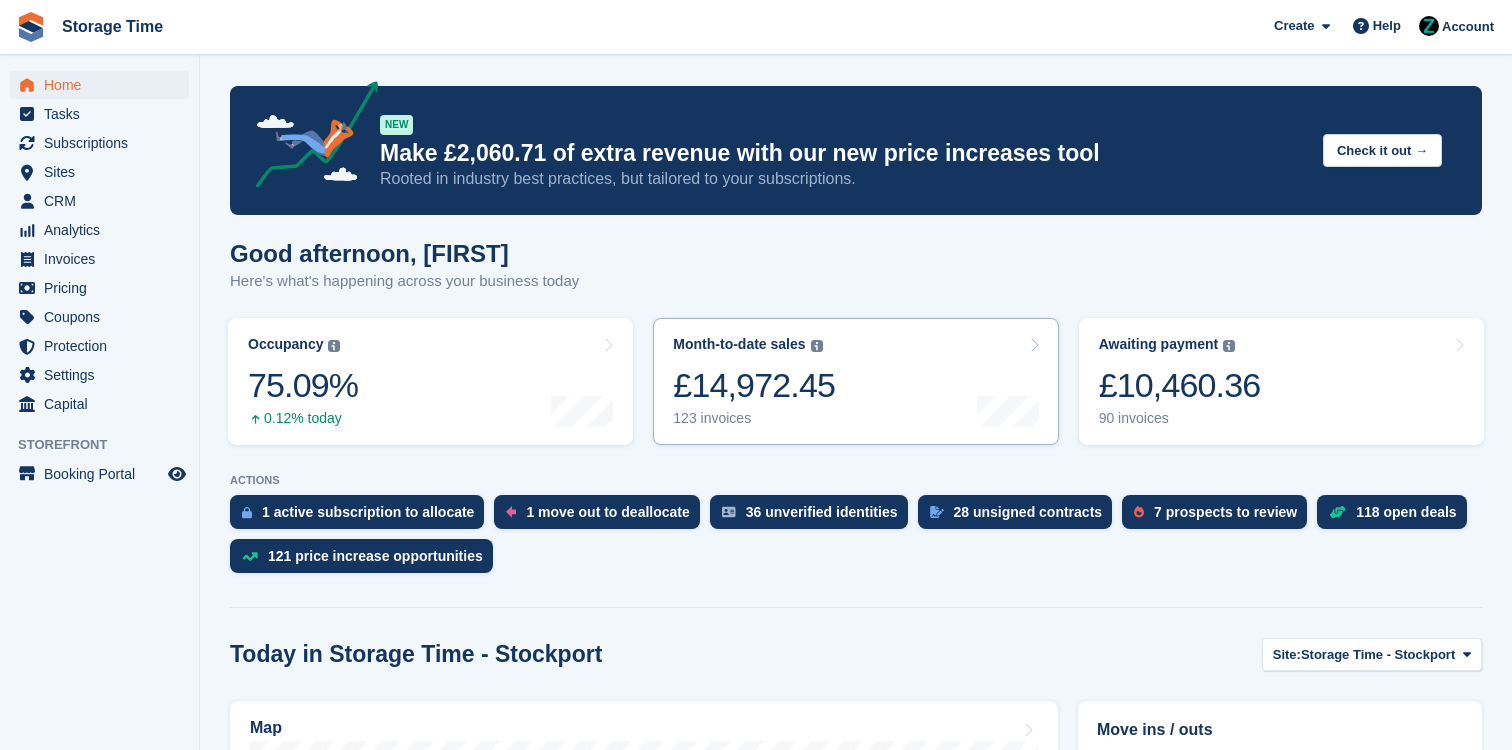 click on "Awaiting payment
The total outstanding balance on all open invoices.
£10,460.36
90 invoices" at bounding box center [1281, 381] 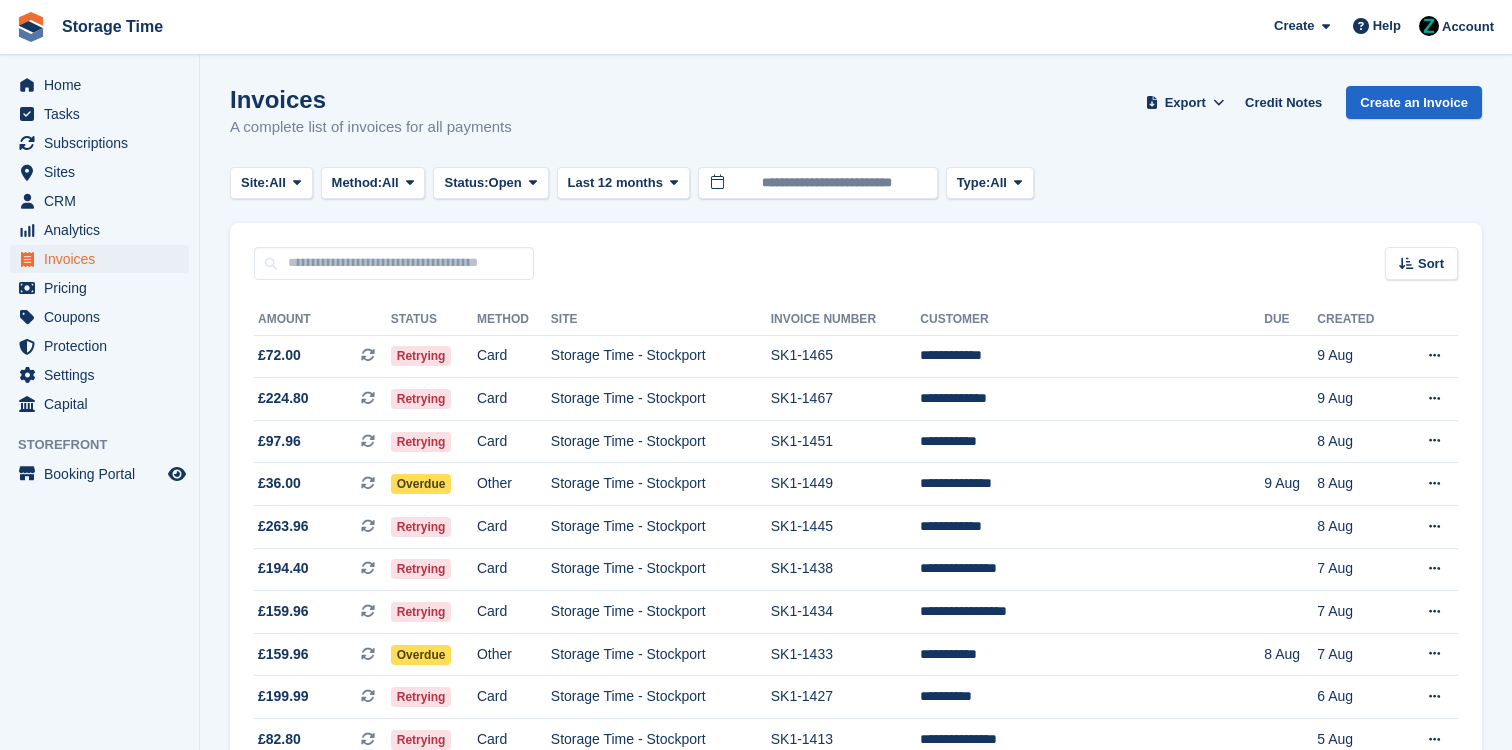 scroll, scrollTop: 0, scrollLeft: 0, axis: both 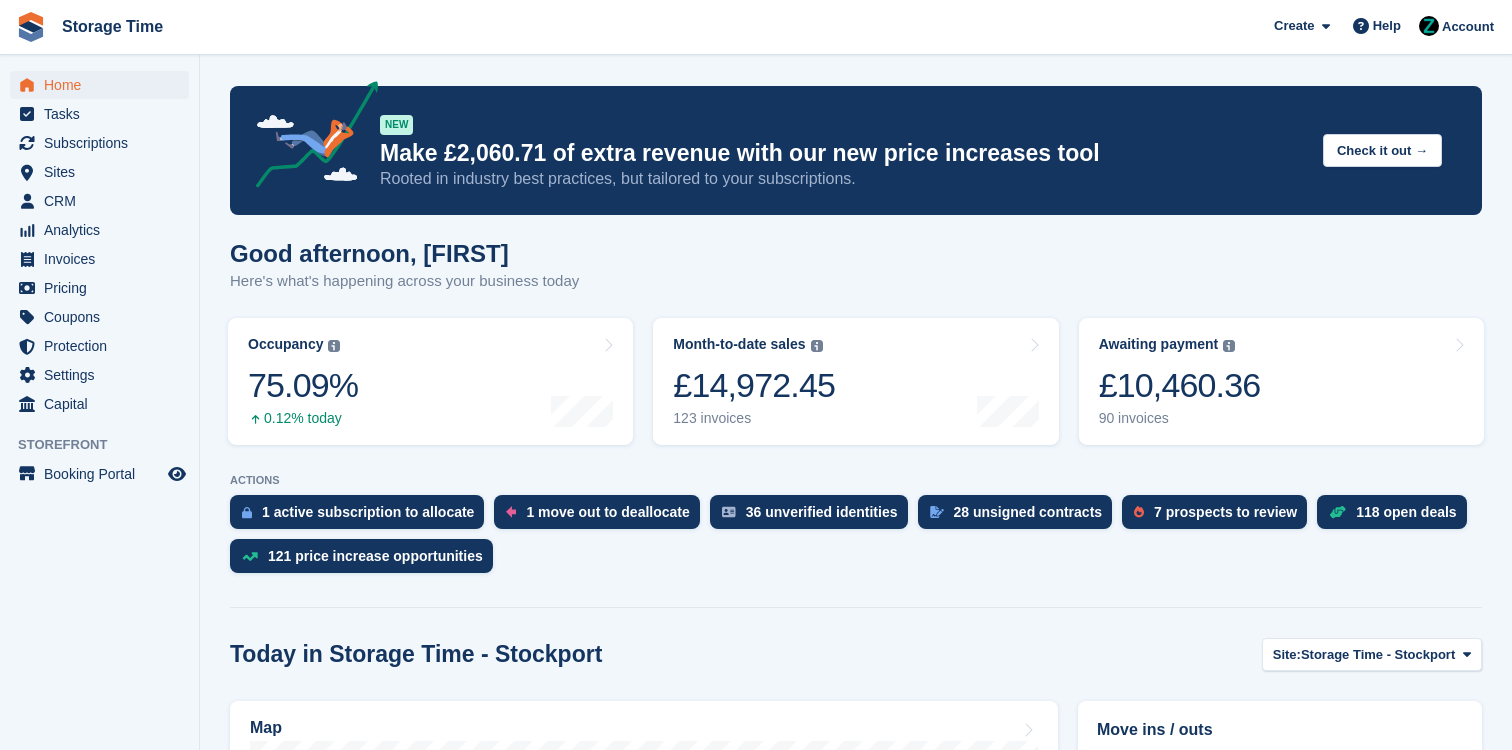 click on "1
move out to deallocate" at bounding box center (607, 512) 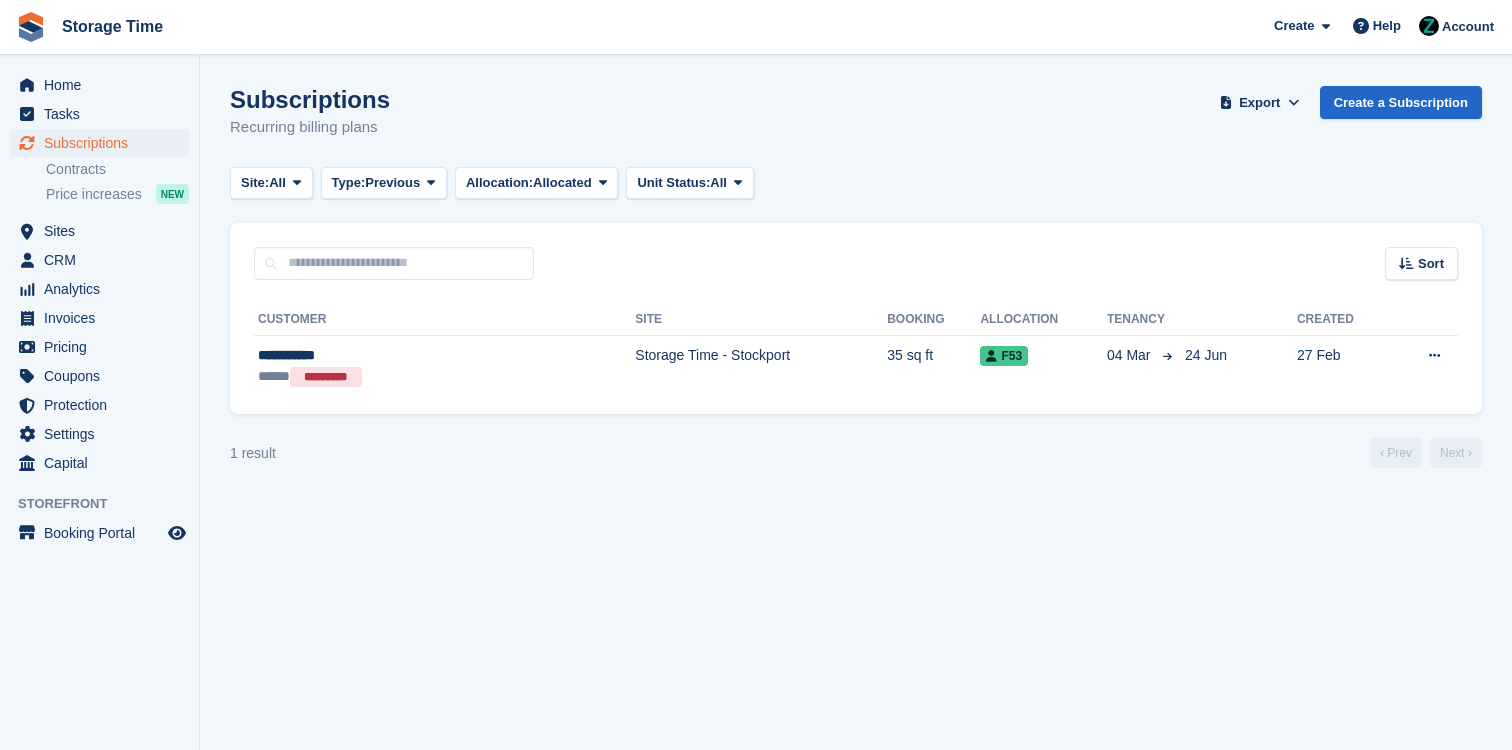 scroll, scrollTop: 0, scrollLeft: 0, axis: both 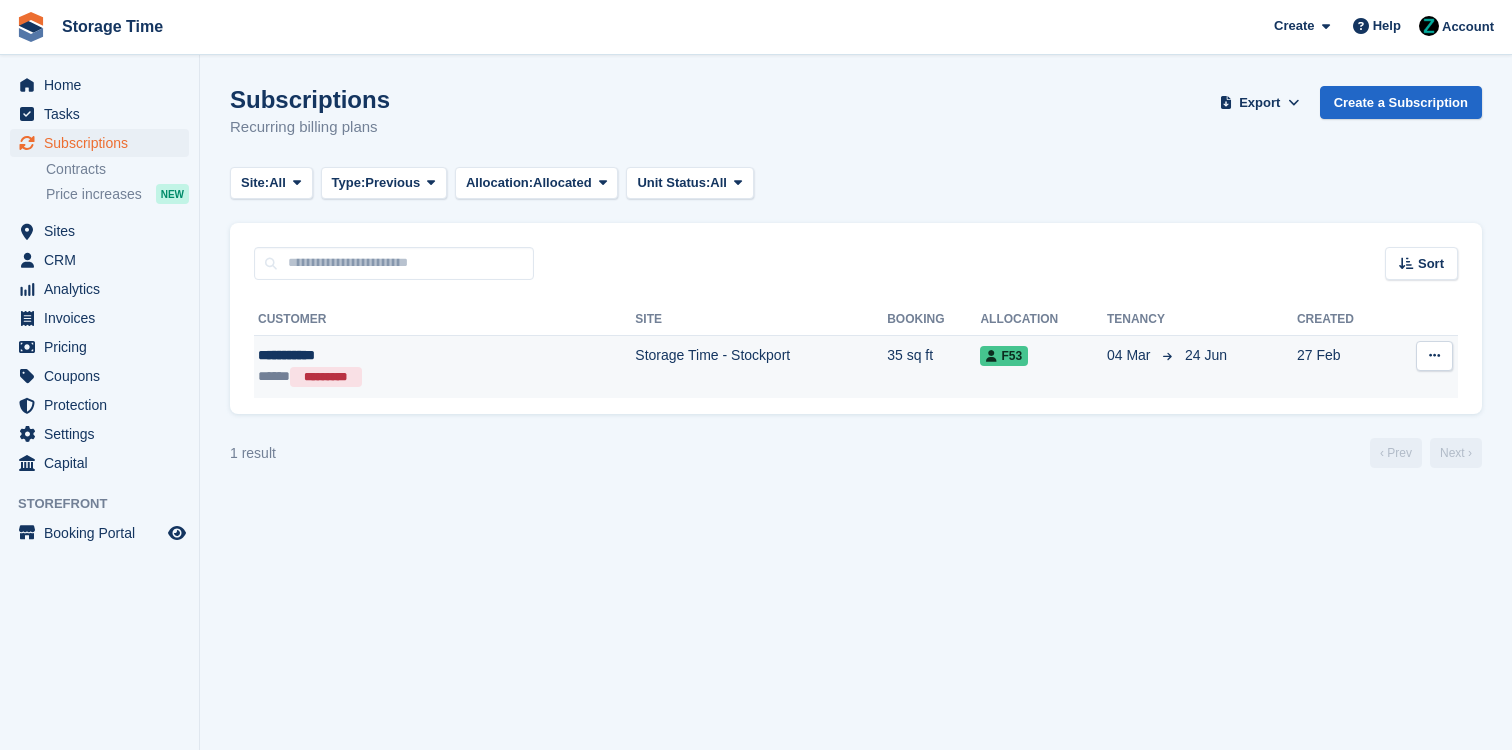 click on "Storage Time - Stockport" at bounding box center [761, 366] 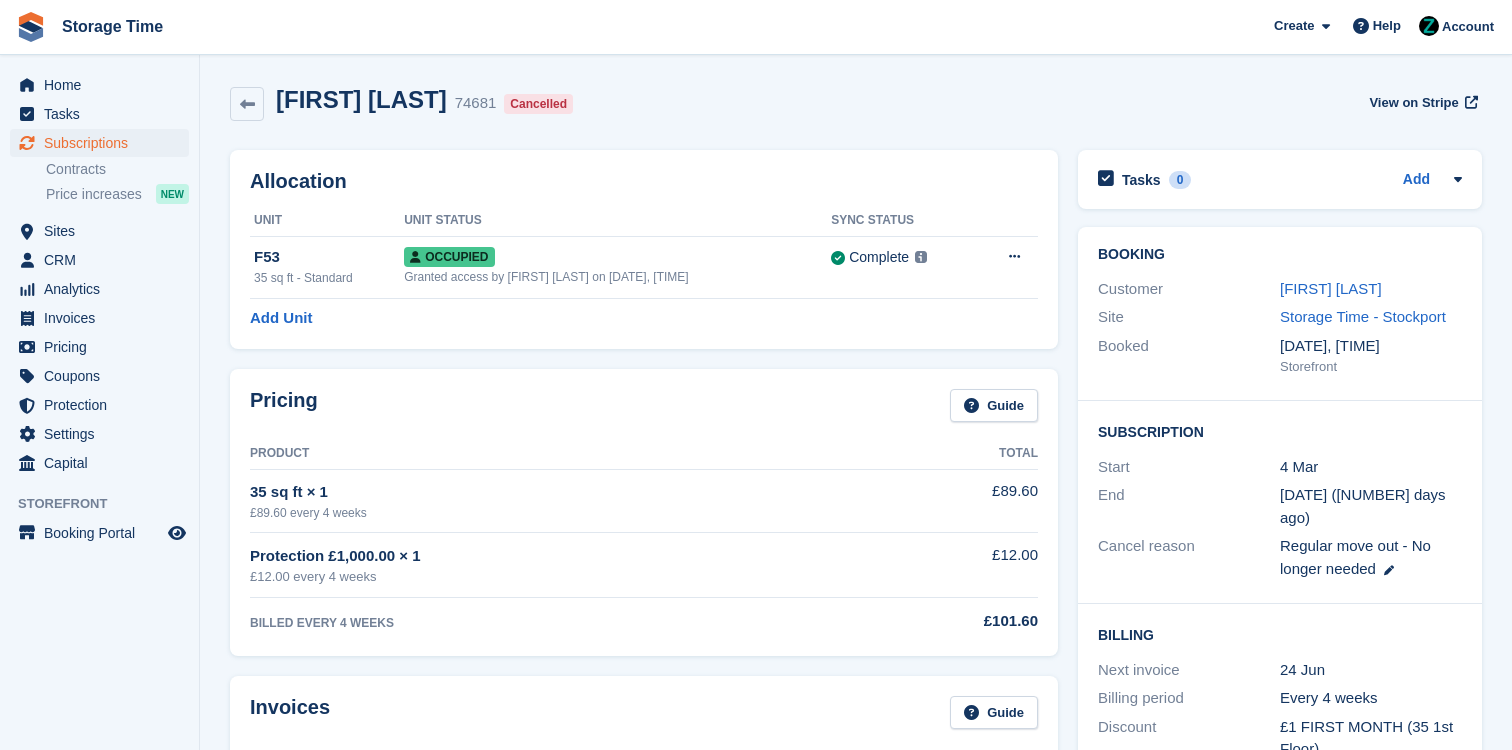 scroll, scrollTop: 0, scrollLeft: 0, axis: both 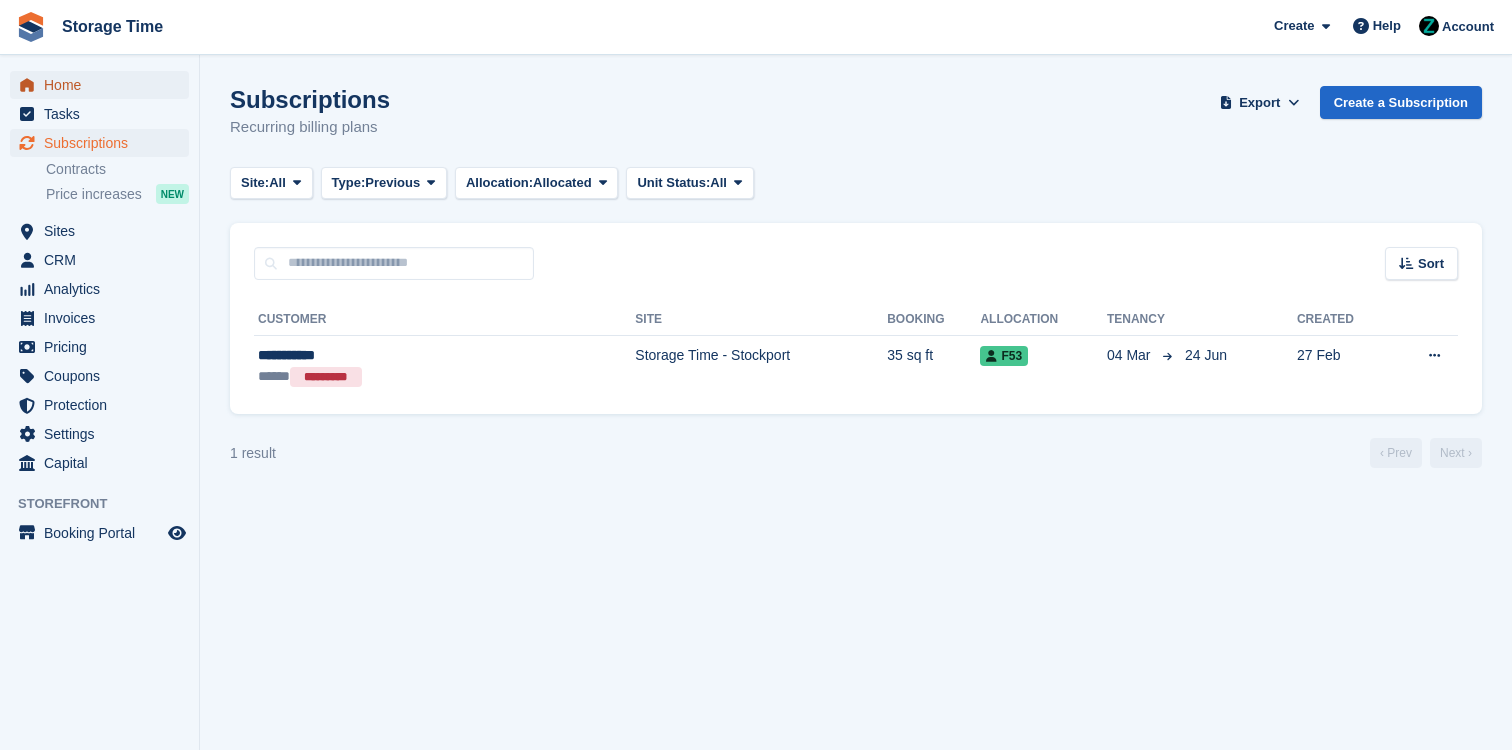 click on "Home" at bounding box center (104, 85) 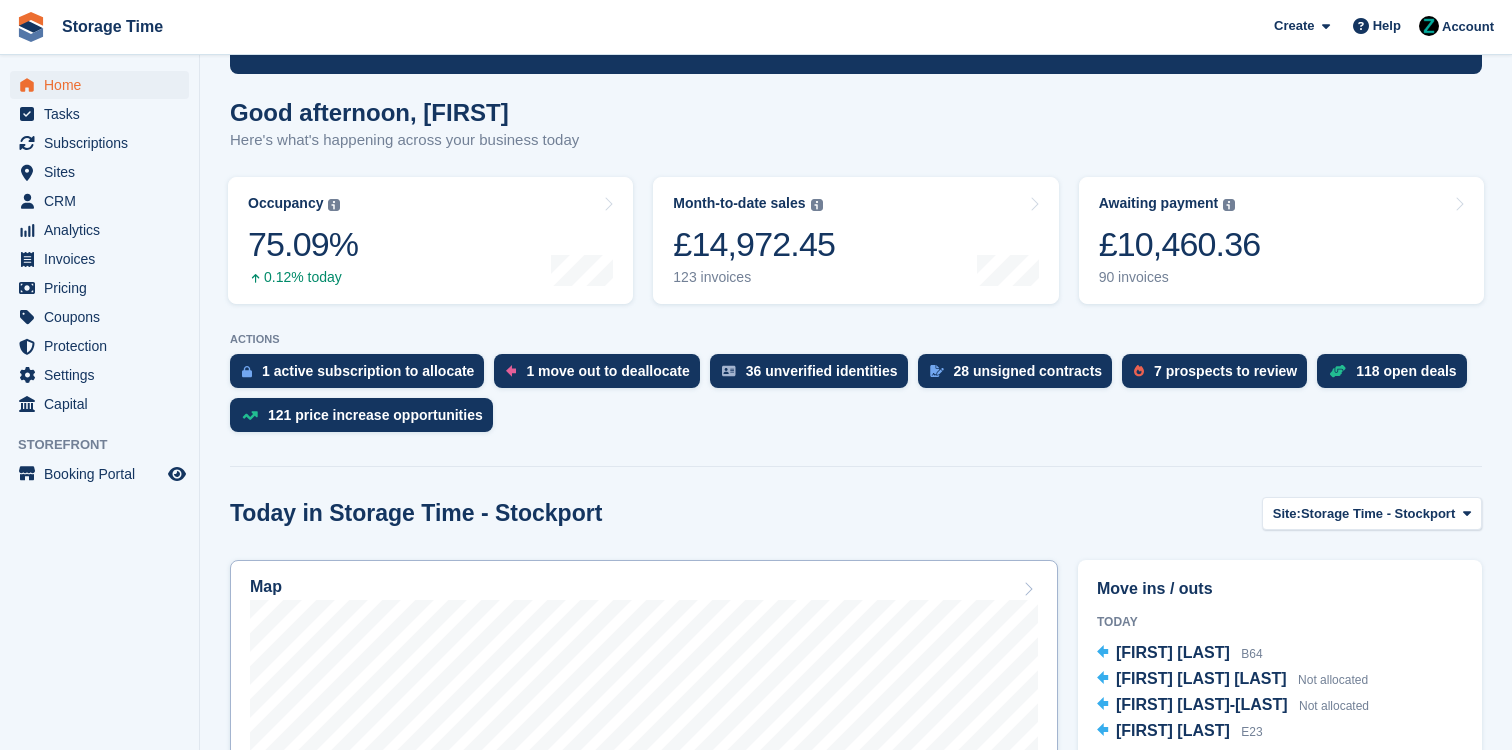 scroll, scrollTop: 421, scrollLeft: 0, axis: vertical 